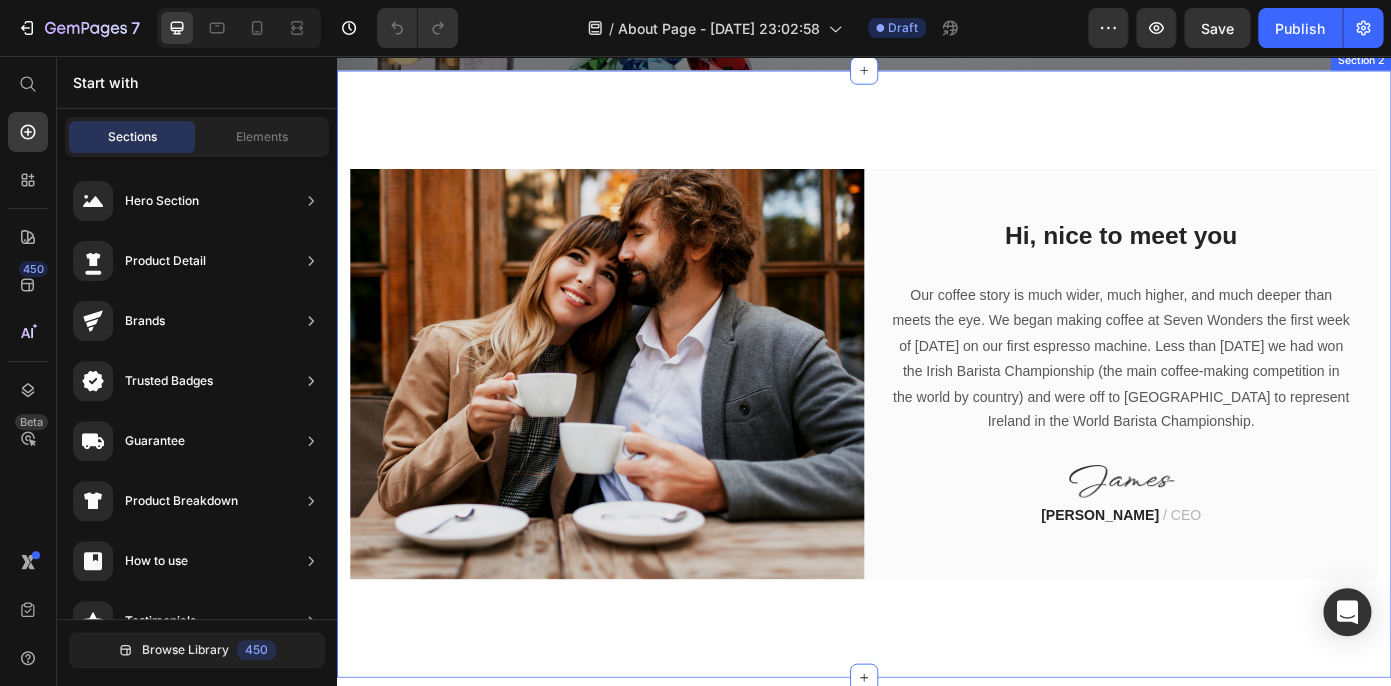 scroll, scrollTop: 459, scrollLeft: 0, axis: vertical 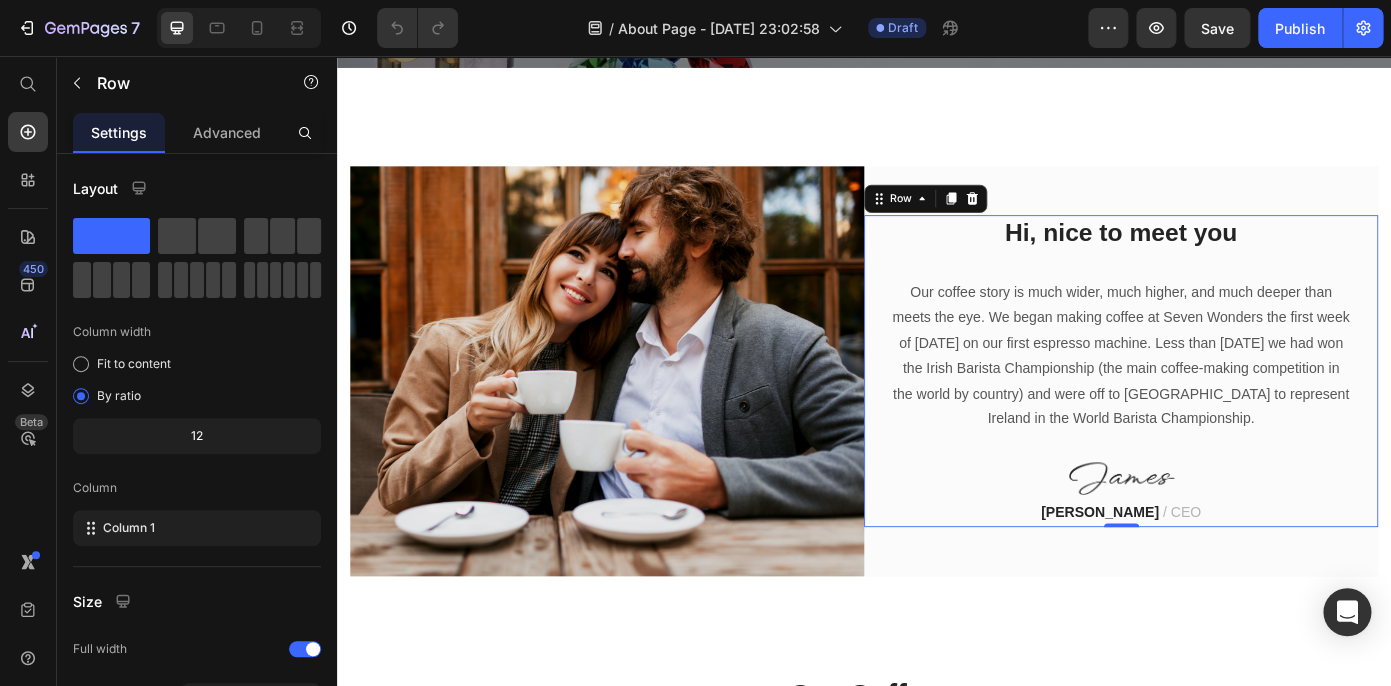click on "Hi, nice to meet you Heading Our coffee story is much wider, much higher, and much deeper than meets the eye. We began making coffee at Seven Wonders the first week of [DATE] on our first espresso machine. Less than [DATE] we had won the Irish Barista Championship (the main coffee-making competition in the world by country) and were off to [GEOGRAPHIC_DATA] to represent Ireland in the World Barista Championship. Text block Image [PERSON_NAME]   / CEO Text block Row   0" at bounding box center [1229, 415] 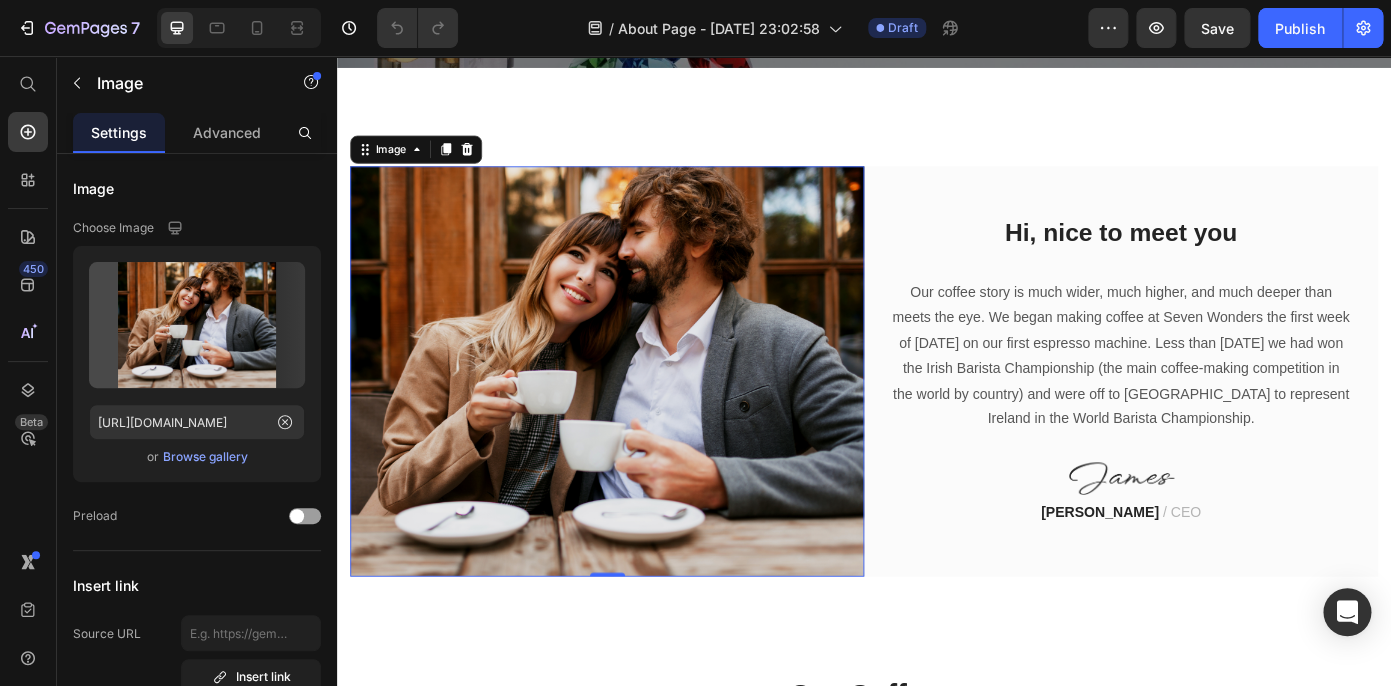 click at bounding box center (644, 415) 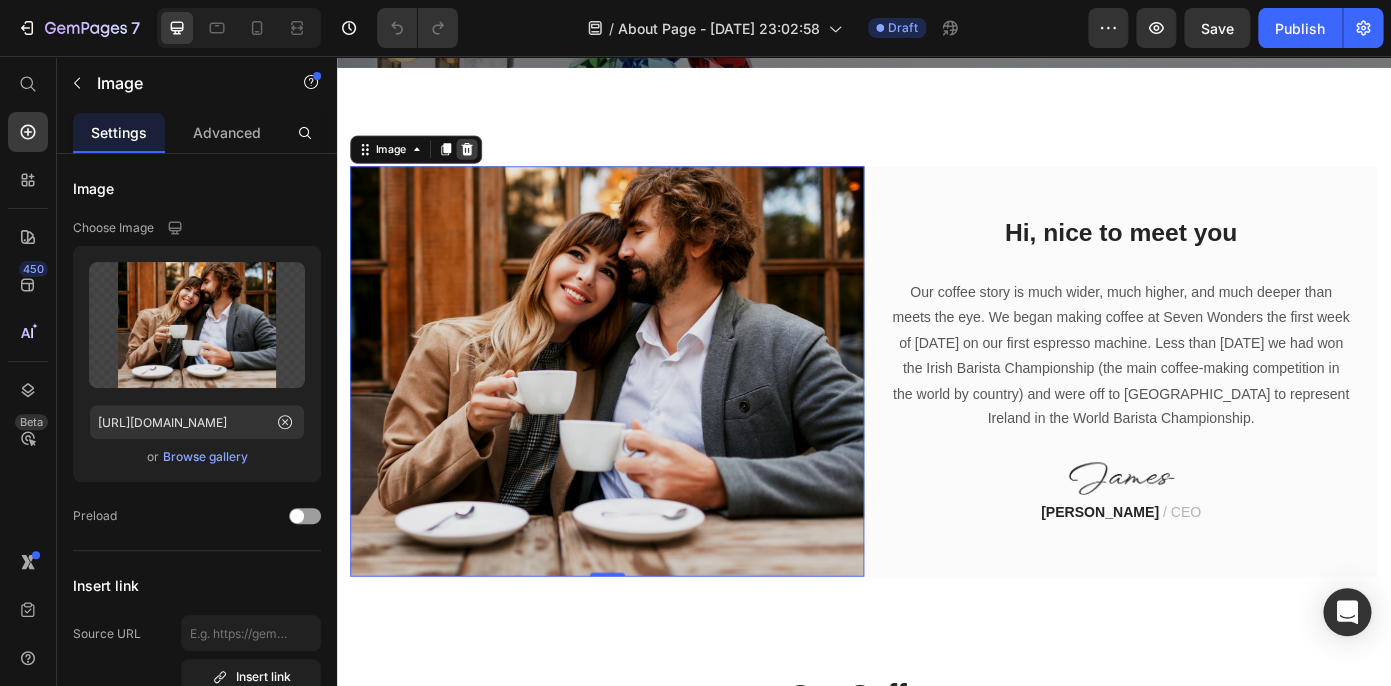 click 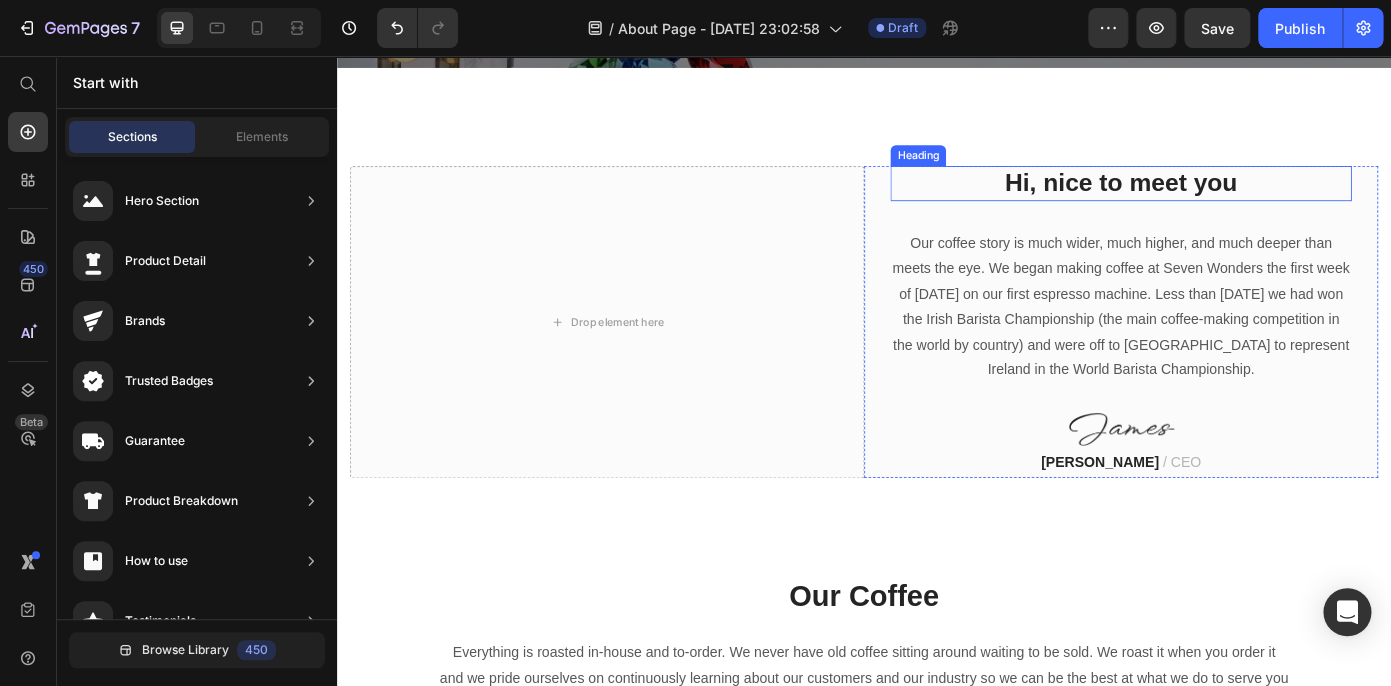 click on "Hi, nice to meet you Heading Our coffee story is much wider, much higher, and much deeper than meets the eye. We began making coffee at Seven Wonders the first week of [DATE] on our first espresso machine. Less than [DATE] we had won the Irish Barista Championship (the main coffee-making competition in the world by country) and were off to [GEOGRAPHIC_DATA] to represent Ireland in the World Barista Championship. Text block Image [PERSON_NAME]   / CEO Text block" at bounding box center (1229, 359) 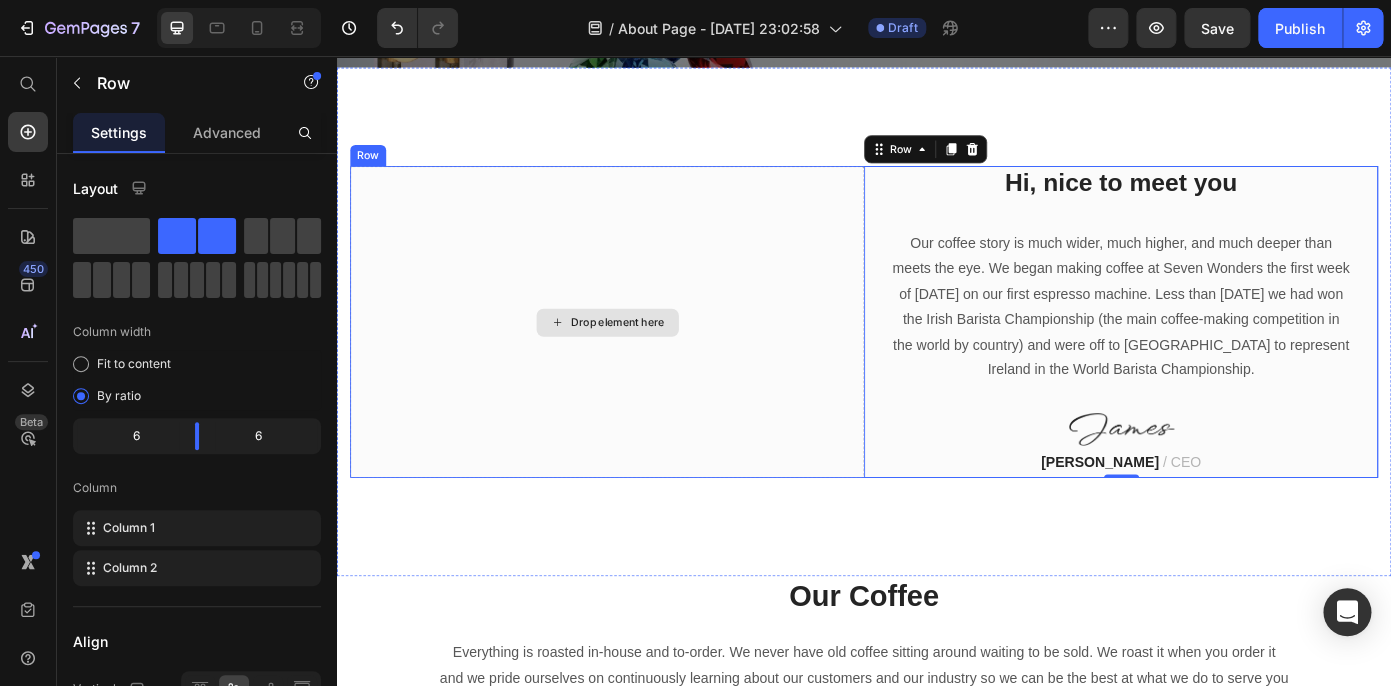 click on "Drop element here" at bounding box center (644, 359) 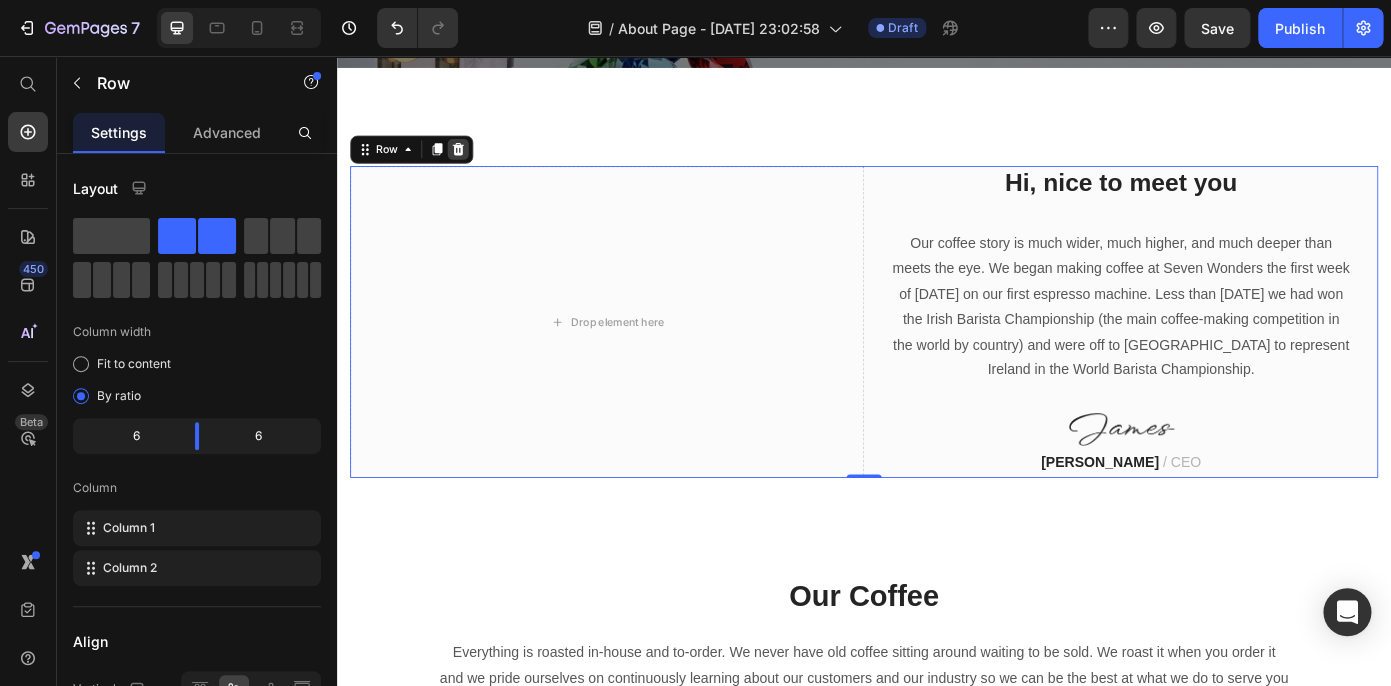 click 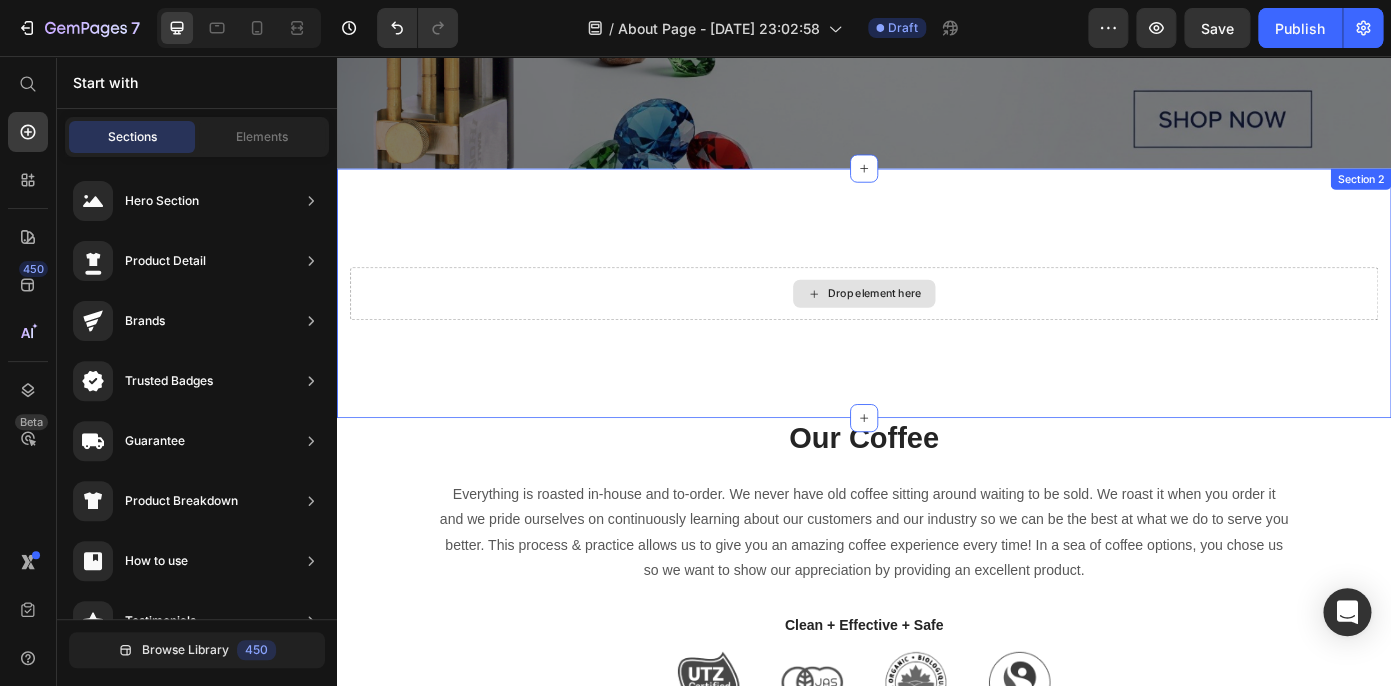 scroll, scrollTop: 346, scrollLeft: 0, axis: vertical 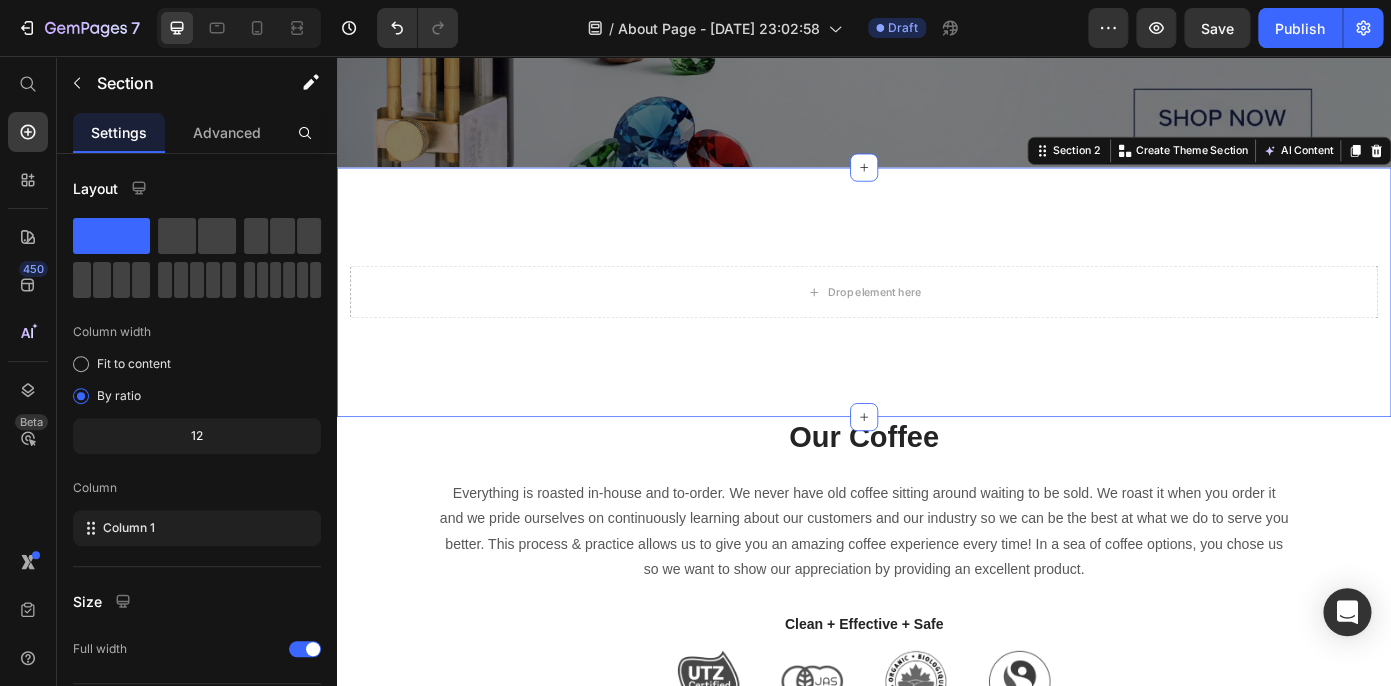 click on "Drop element here Section 2   You can create reusable sections Create Theme Section AI Content Write with GemAI What would you like to describe here? Tone and Voice Persuasive Product Getting products... Show more Generate" at bounding box center [937, 325] 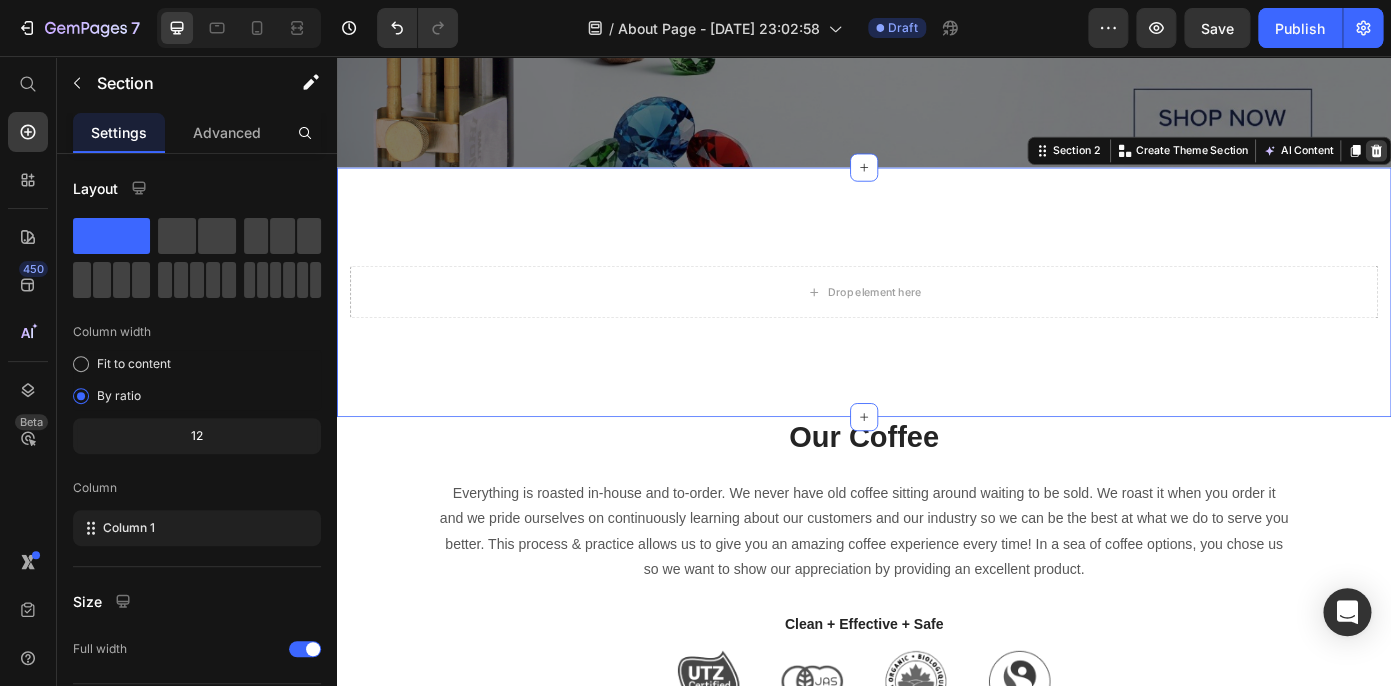 click at bounding box center [1520, 164] 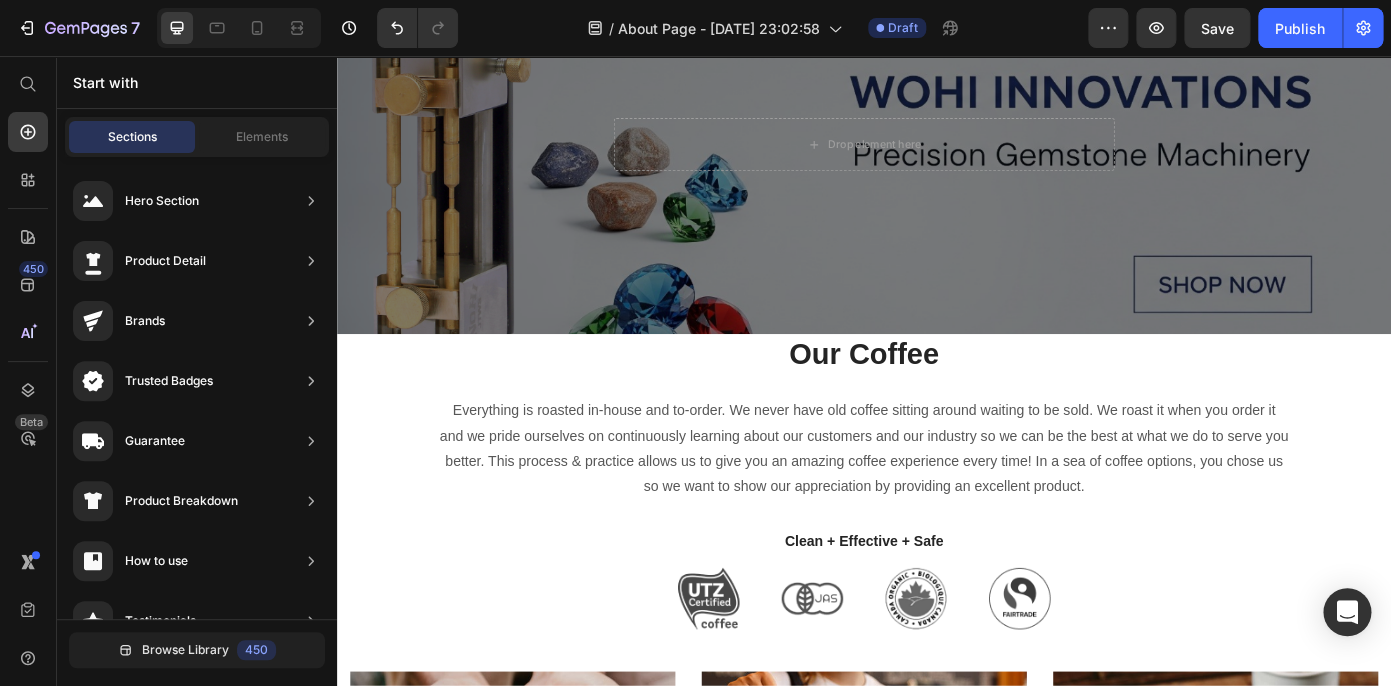 scroll, scrollTop: 165, scrollLeft: 0, axis: vertical 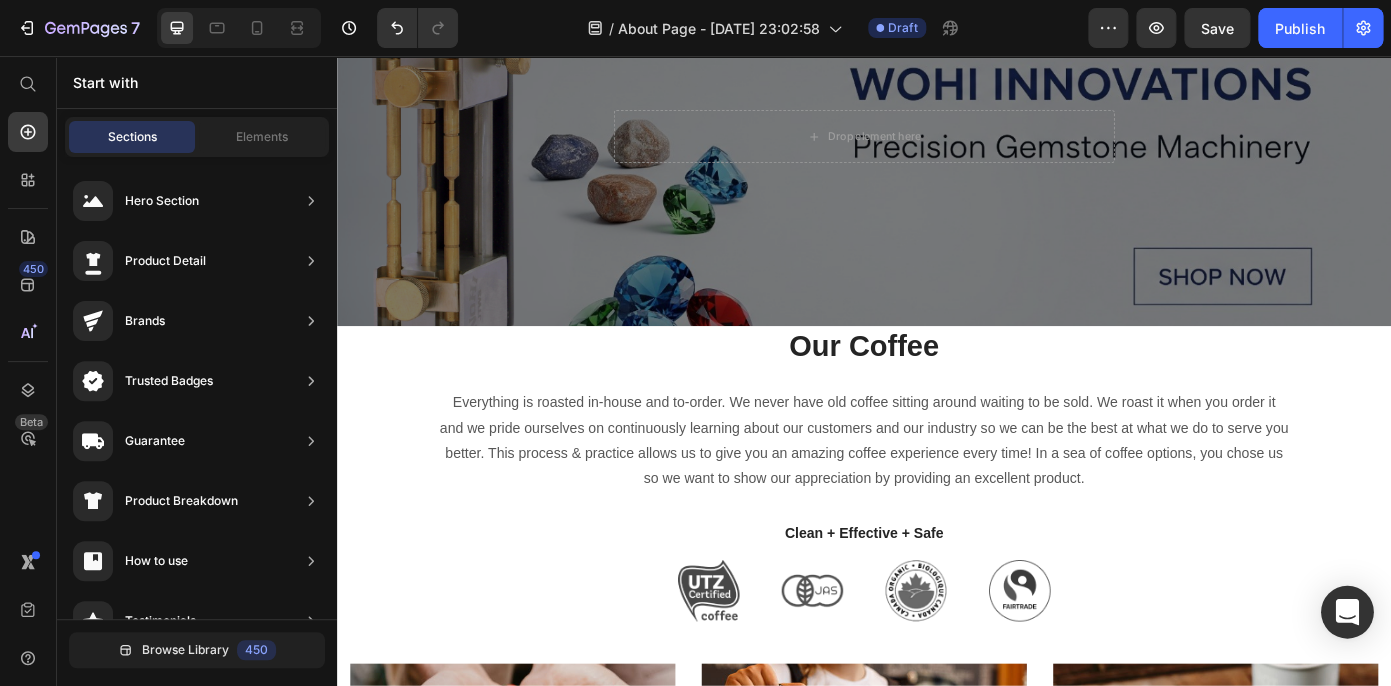 click 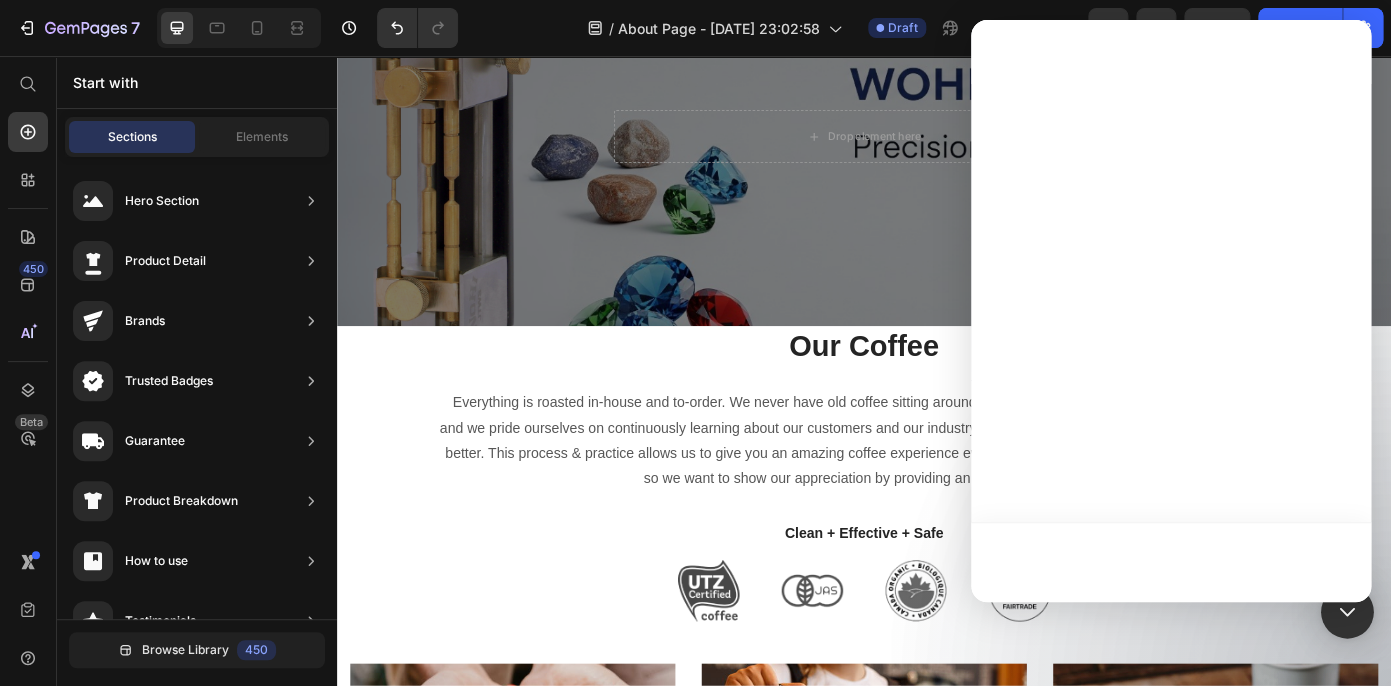 scroll, scrollTop: 0, scrollLeft: 0, axis: both 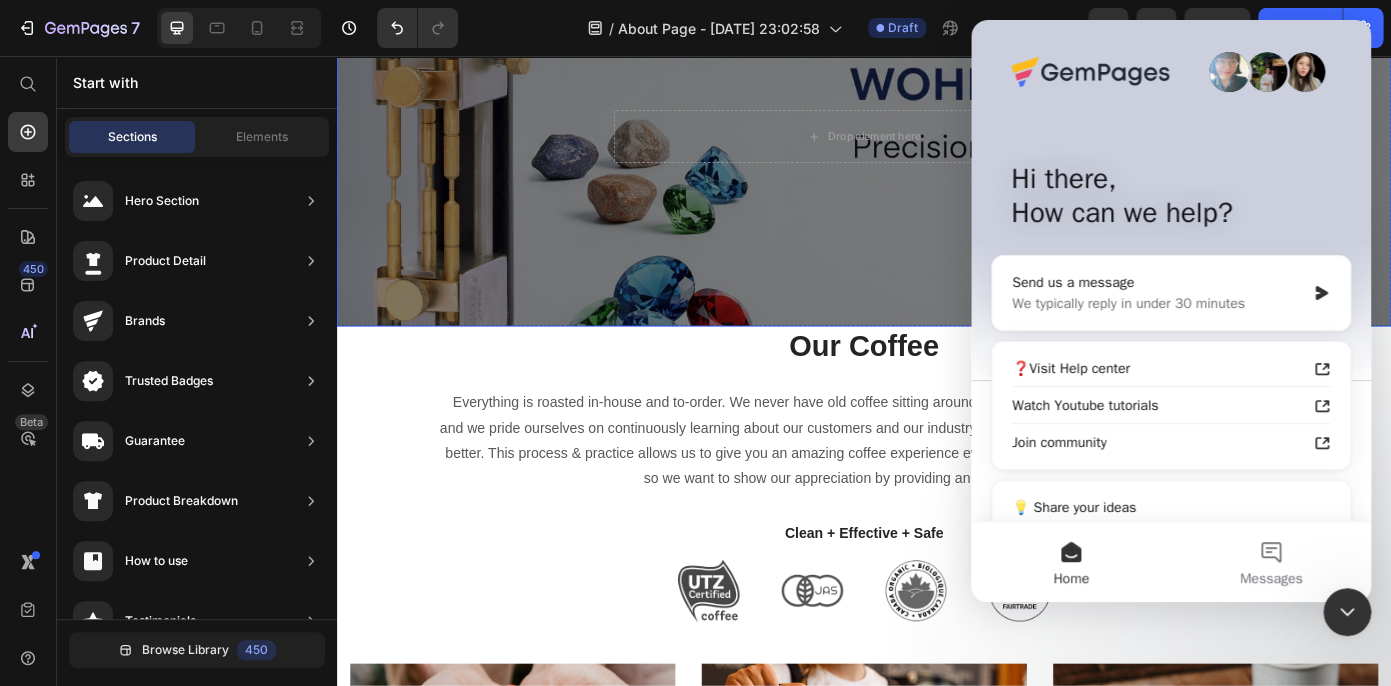click on "Drop element here Row" at bounding box center [937, 148] 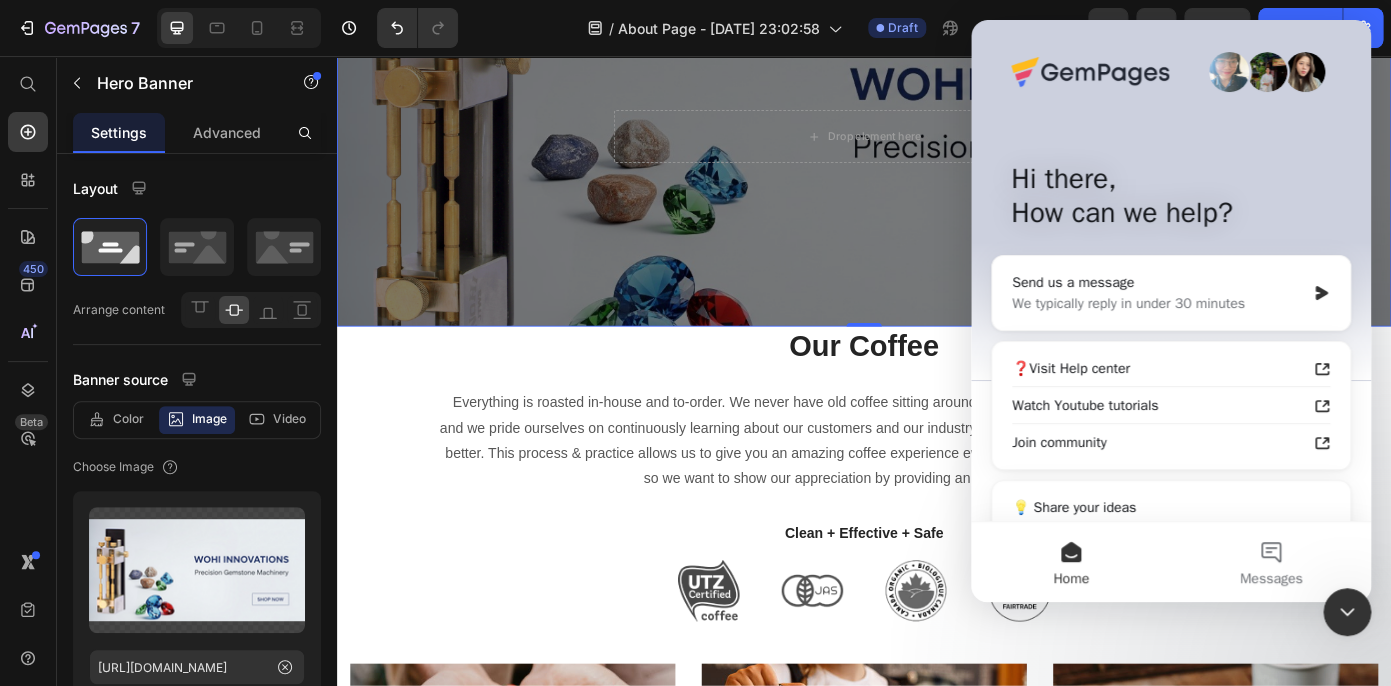 click on "Drop element here Row" at bounding box center [937, 148] 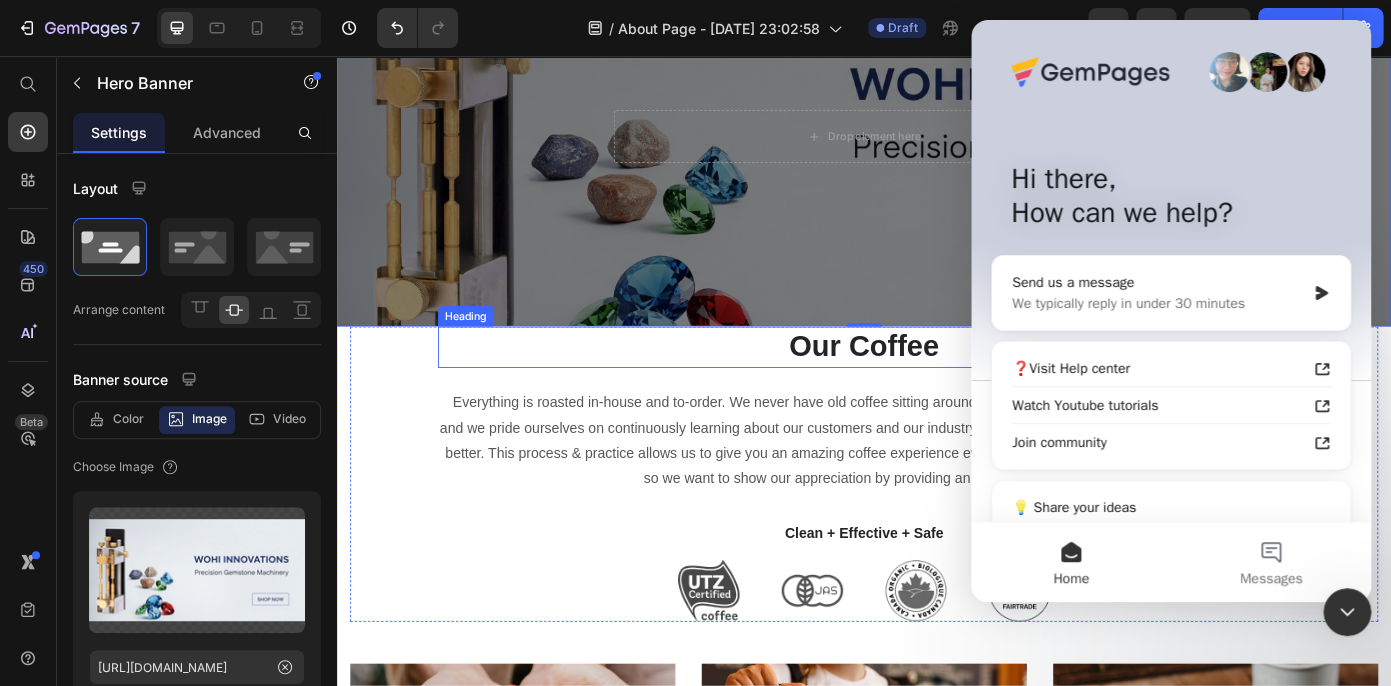 click on "Our Coffee" at bounding box center (937, 387) 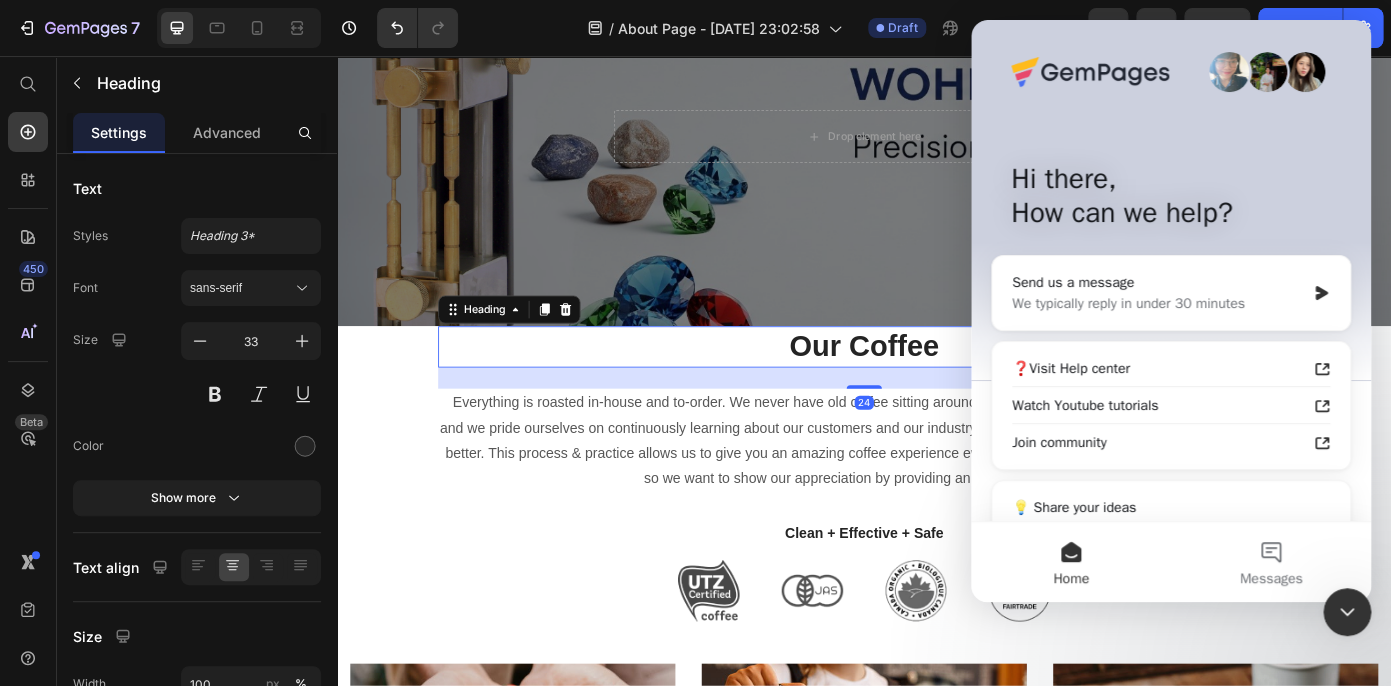 click on "Our Coffee" at bounding box center (937, 387) 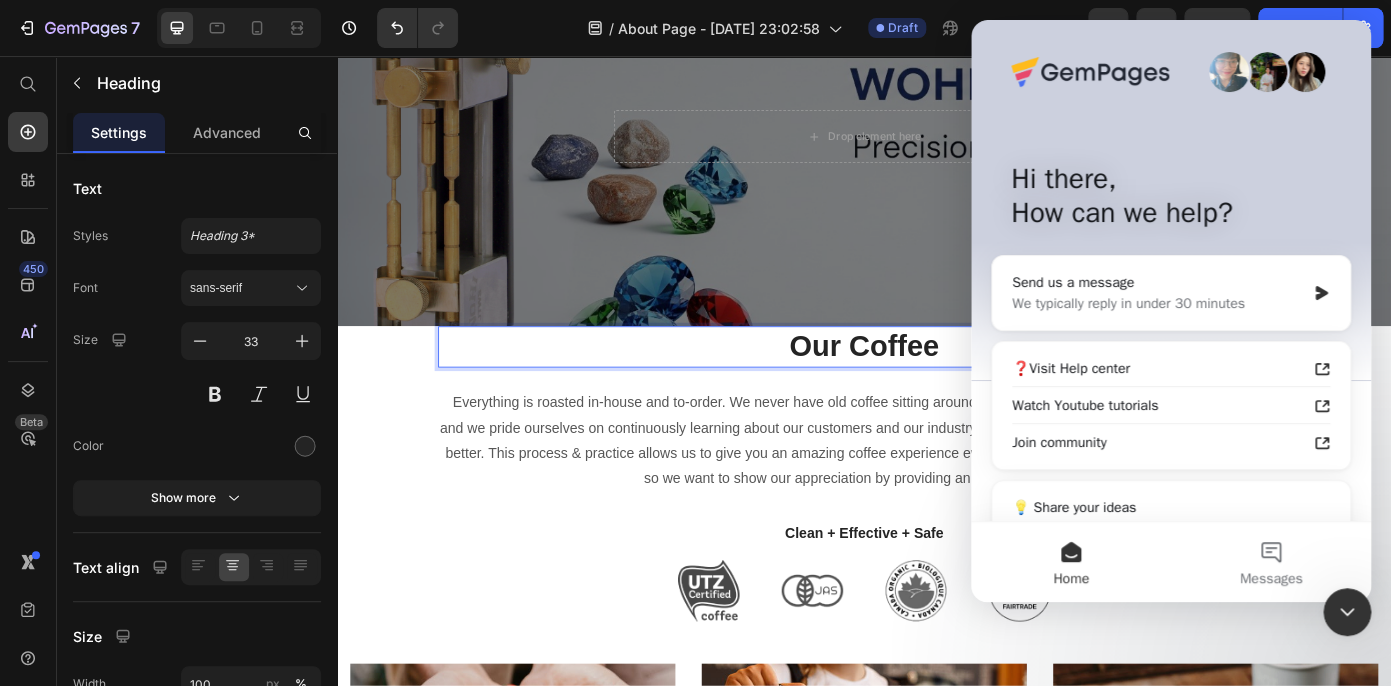 click on "Our Coffee" at bounding box center (937, 387) 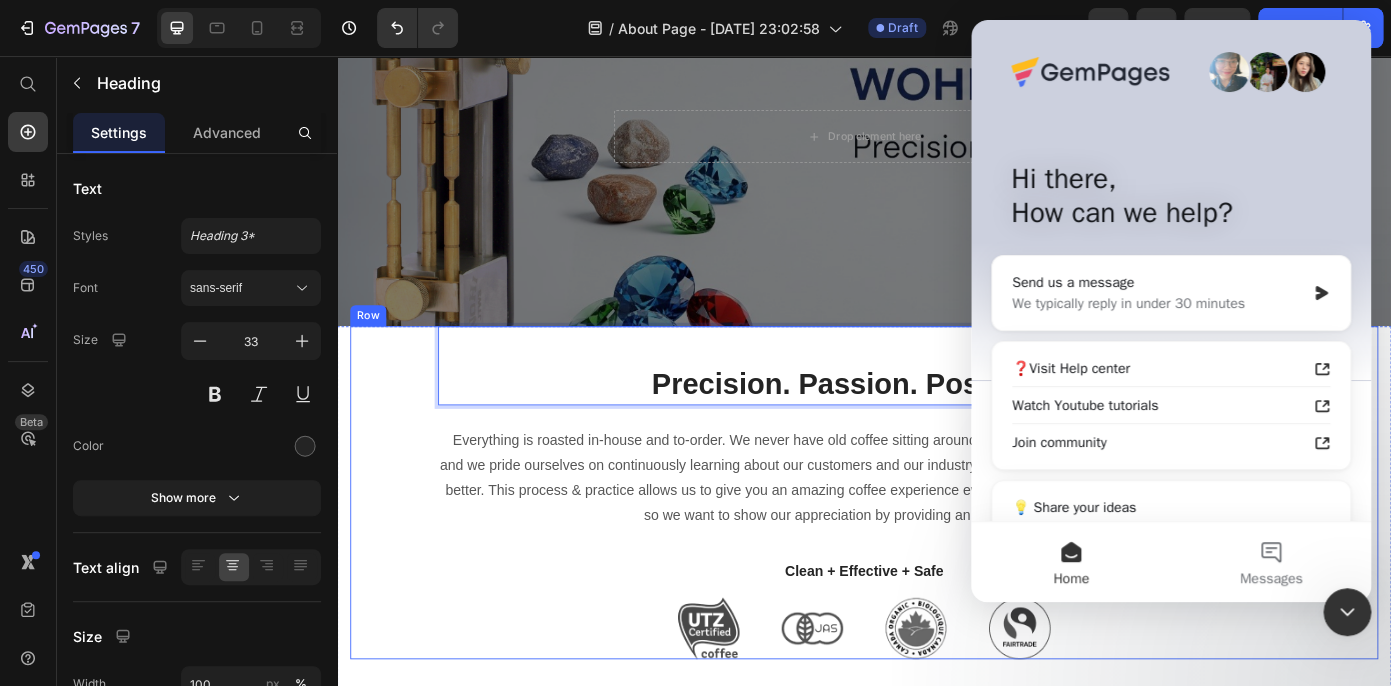click on "Precision. Passion. Possibility. Heading   24 Everything is roasted in-house and to-order. We never have old coffee sitting around waiting to be sold. We roast it when you order it and we pride ourselves on continuously learning about our customers and our industry so we can be the best at what we do to serve you better. This process & practice allows us to give you an amazing coffee experience every time! In a sea of coffee options, you chose us so we want to show our appreciation by providing an excellent product. Text block Clean + Effective + Safe Text block Image Image Image Image Row Row" at bounding box center [937, 553] 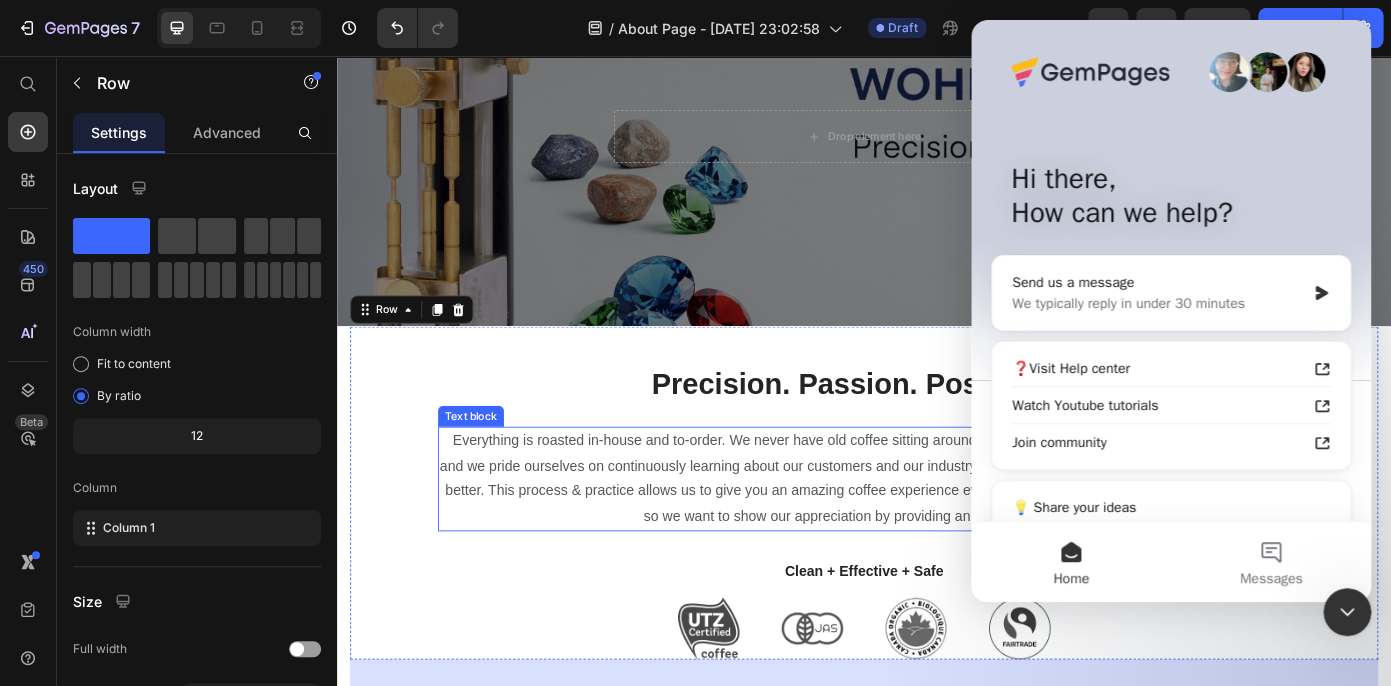 click on "Everything is roasted in-house and to-order. We never have old coffee sitting around waiting to be sold. We roast it when you order it and we pride ourselves on continuously learning about our customers and our industry so we can be the best at what we do to serve you better. This process & practice allows us to give you an amazing coffee experience every time! In a sea of coffee options, you chose us so we want to show our appreciation by providing an excellent product." at bounding box center (937, 537) 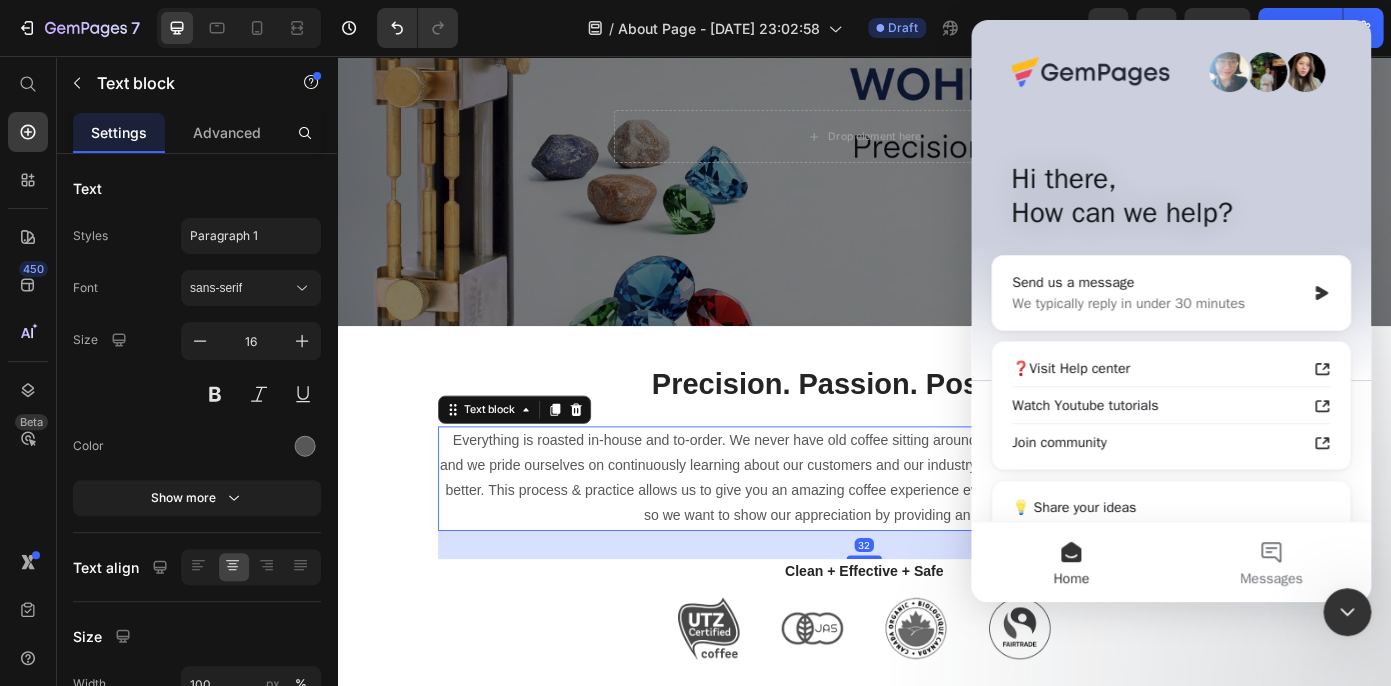 click on "Everything is roasted in-house and to-order. We never have old coffee sitting around waiting to be sold. We roast it when you order it and we pride ourselves on continuously learning about our customers and our industry so we can be the best at what we do to serve you better. This process & practice allows us to give you an amazing coffee experience every time! In a sea of coffee options, you chose us so we want to show our appreciation by providing an excellent product." at bounding box center [937, 537] 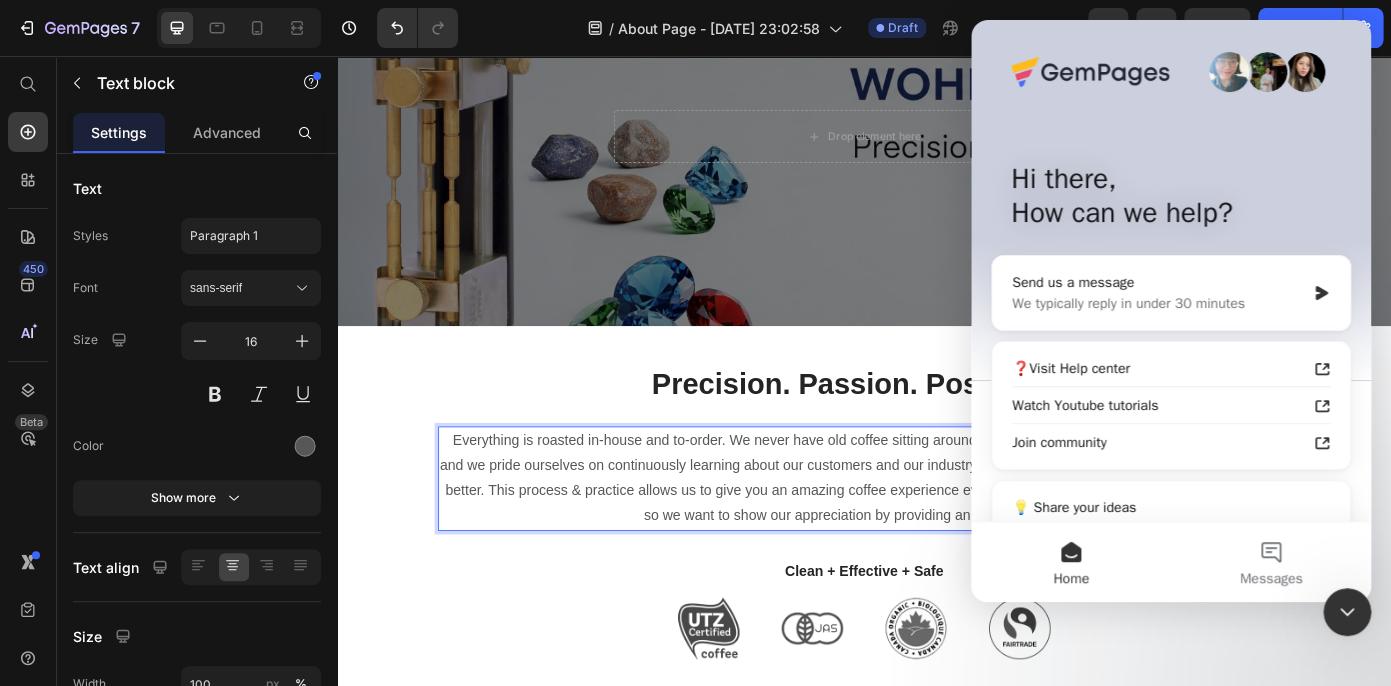 click on "Everything is roasted in-house and to-order. We never have old coffee sitting around waiting to be sold. We roast it when you order it and we pride ourselves on continuously learning about our customers and our industry so we can be the best at what we do to serve you better. This process & practice allows us to give you an amazing coffee experience every time! In a sea of coffee options, you chose us so we want to show our appreciation by providing an excellent product." at bounding box center (937, 537) 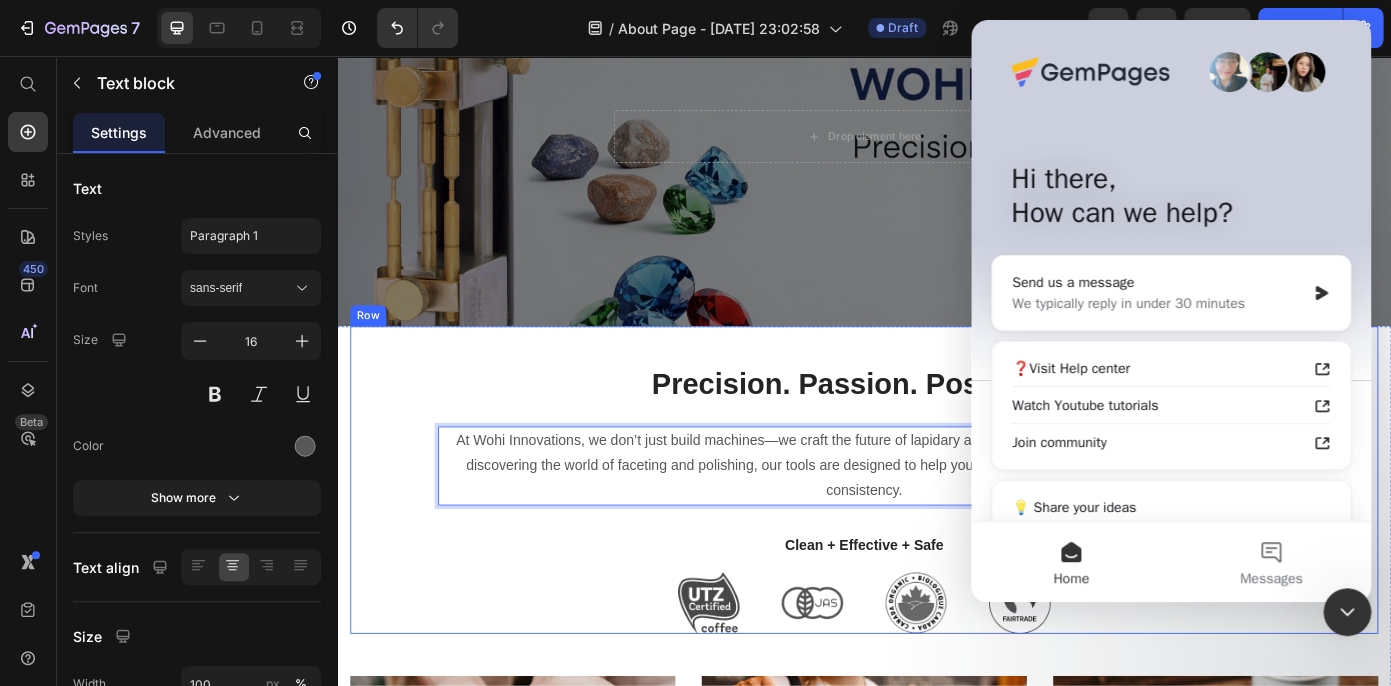 click on "⁠⁠⁠⁠⁠⁠⁠ Precision. Passion. Possibility. Heading At Wohi Innovations, we don’t just build machines—we craft the future of lapidary art. Whether you’re a seasoned gem cutter or just discovering the world of faceting and polishing, our tools are designed to help you create masterpieces with precision, ease, and consistency. Text block   32 Clean + Effective + Safe Text block Image Image Image Image Row" at bounding box center (937, 539) 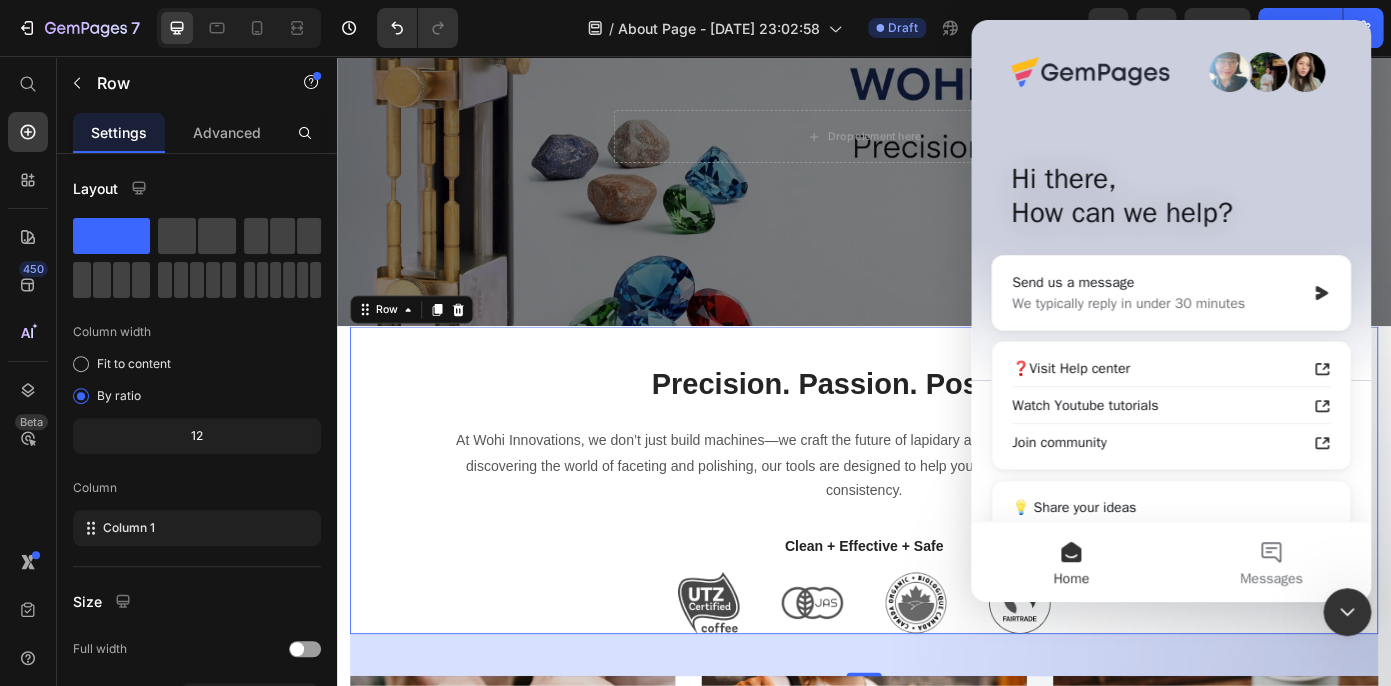 click at bounding box center [1347, 612] 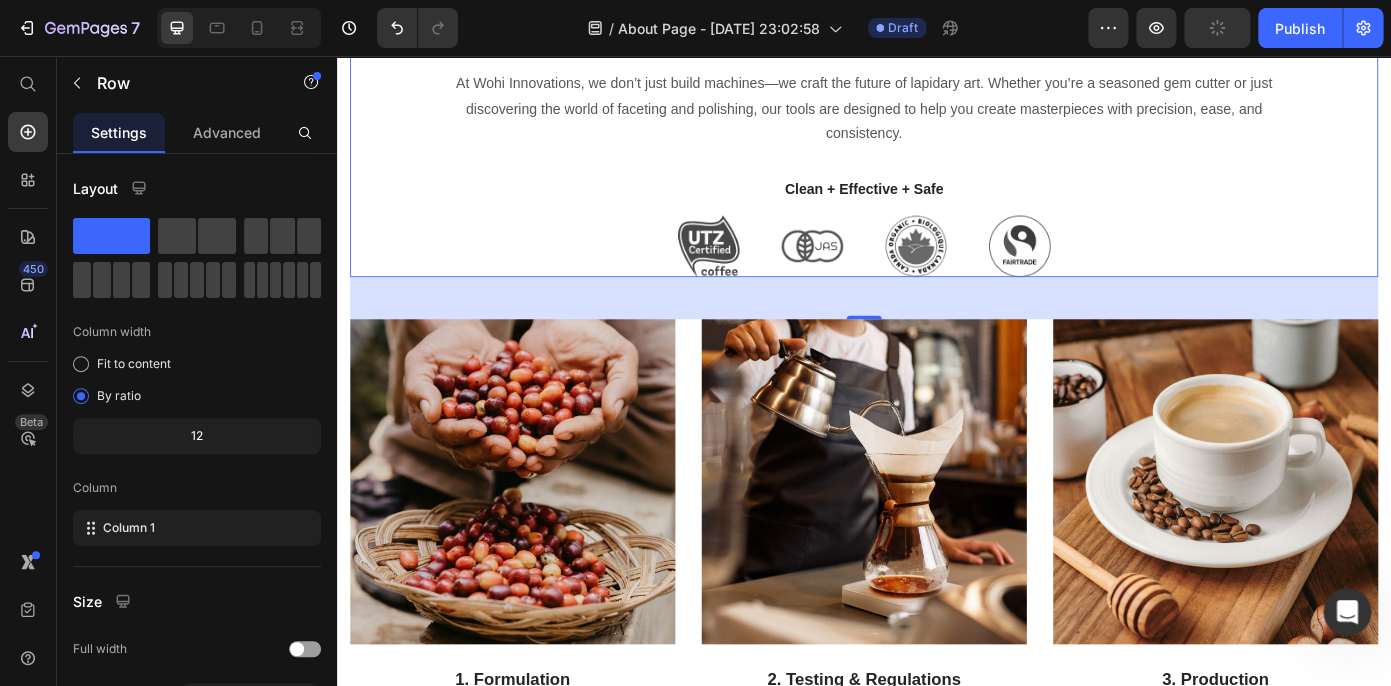 scroll, scrollTop: 540, scrollLeft: 0, axis: vertical 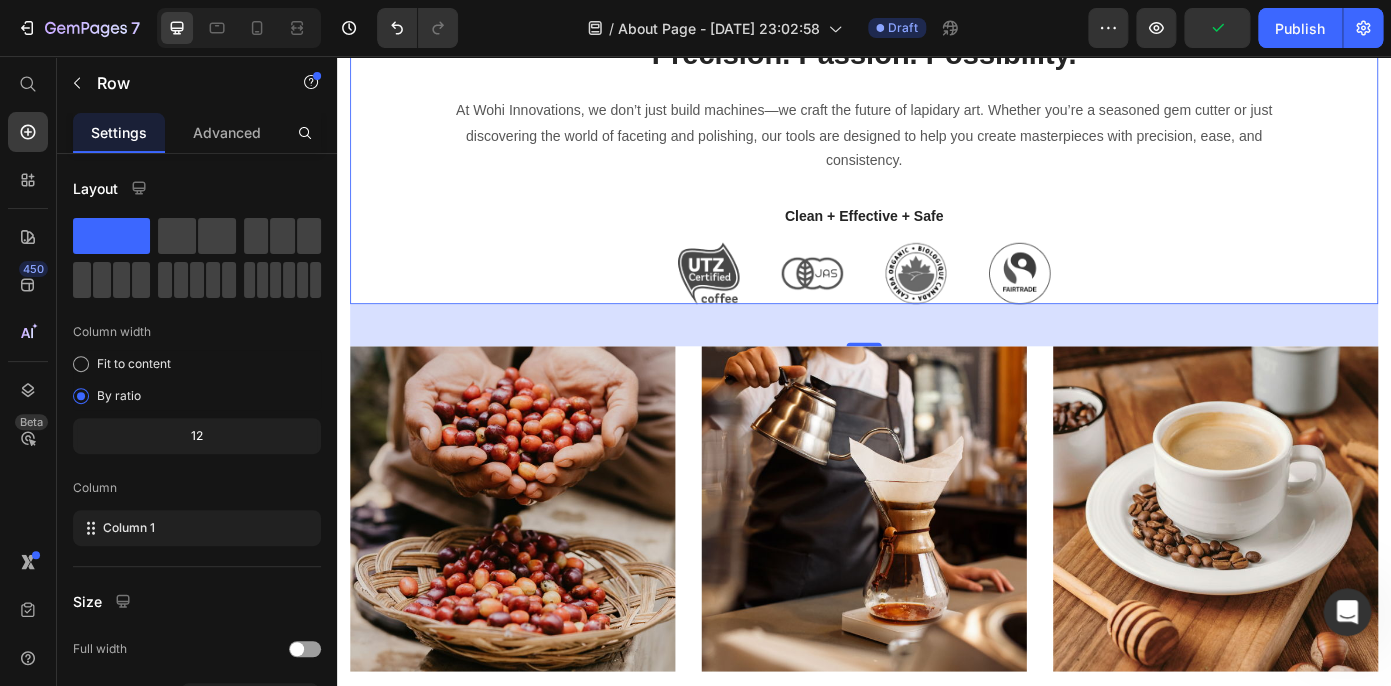 click on "Clean + Effective + Safe" at bounding box center (937, 239) 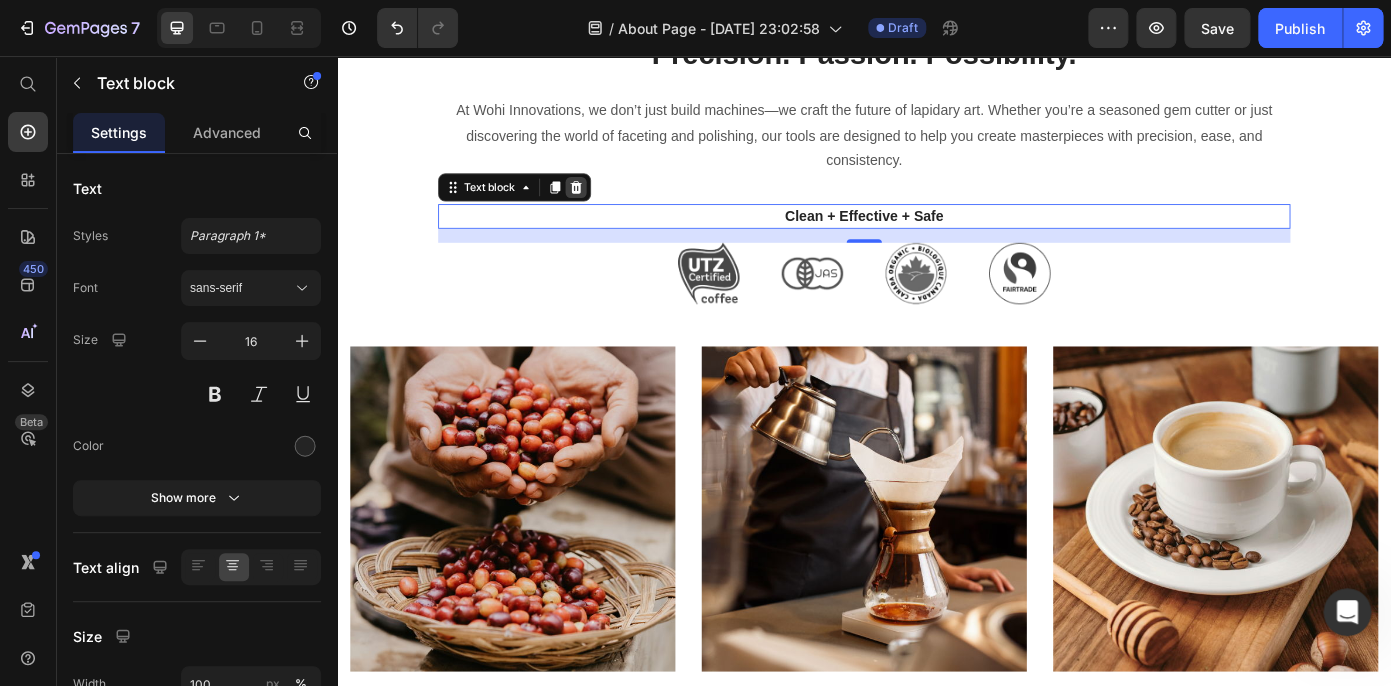 click 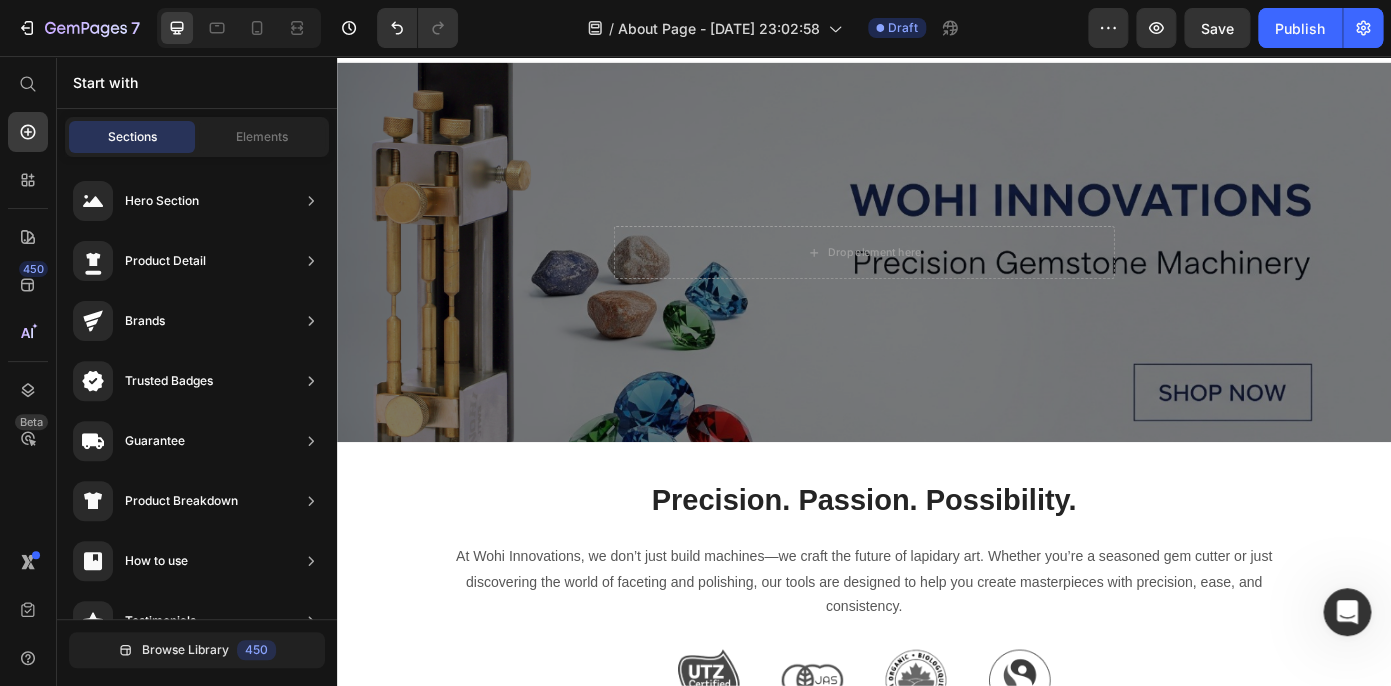 scroll, scrollTop: 41, scrollLeft: 0, axis: vertical 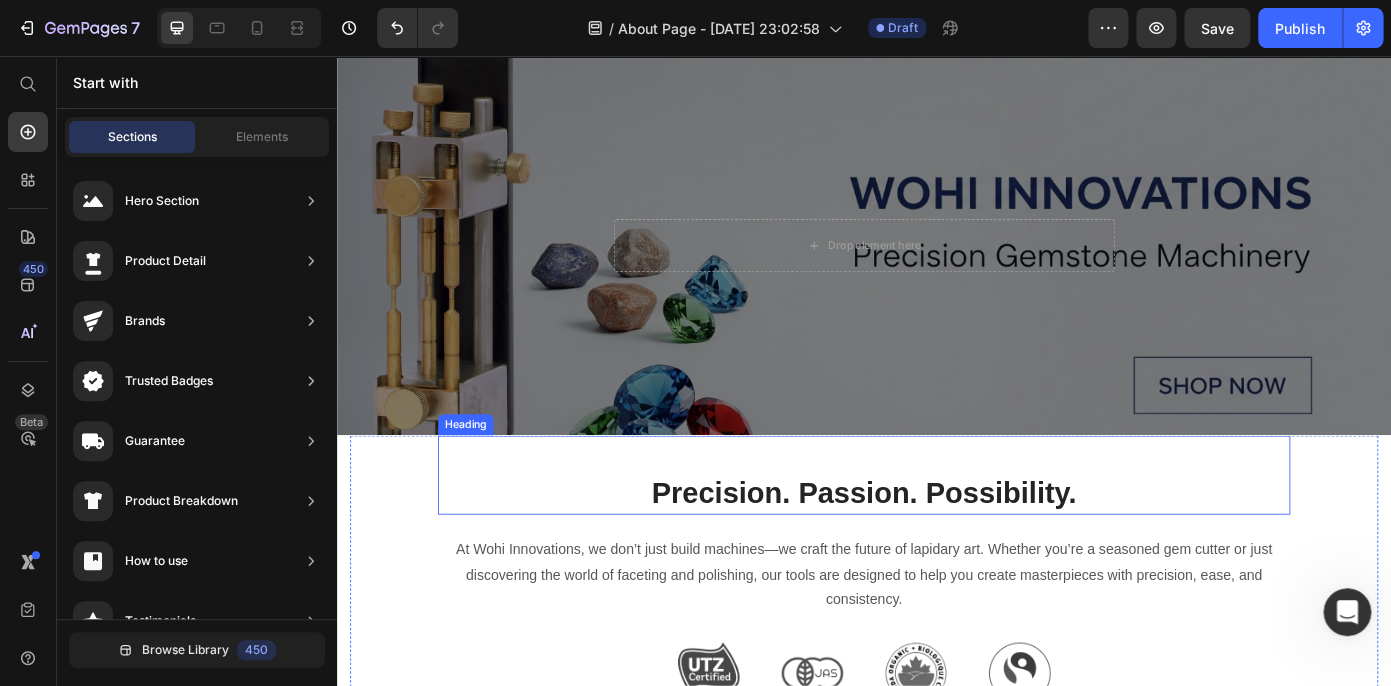 click on "Precision. Passion. Possibility." at bounding box center [937, 553] 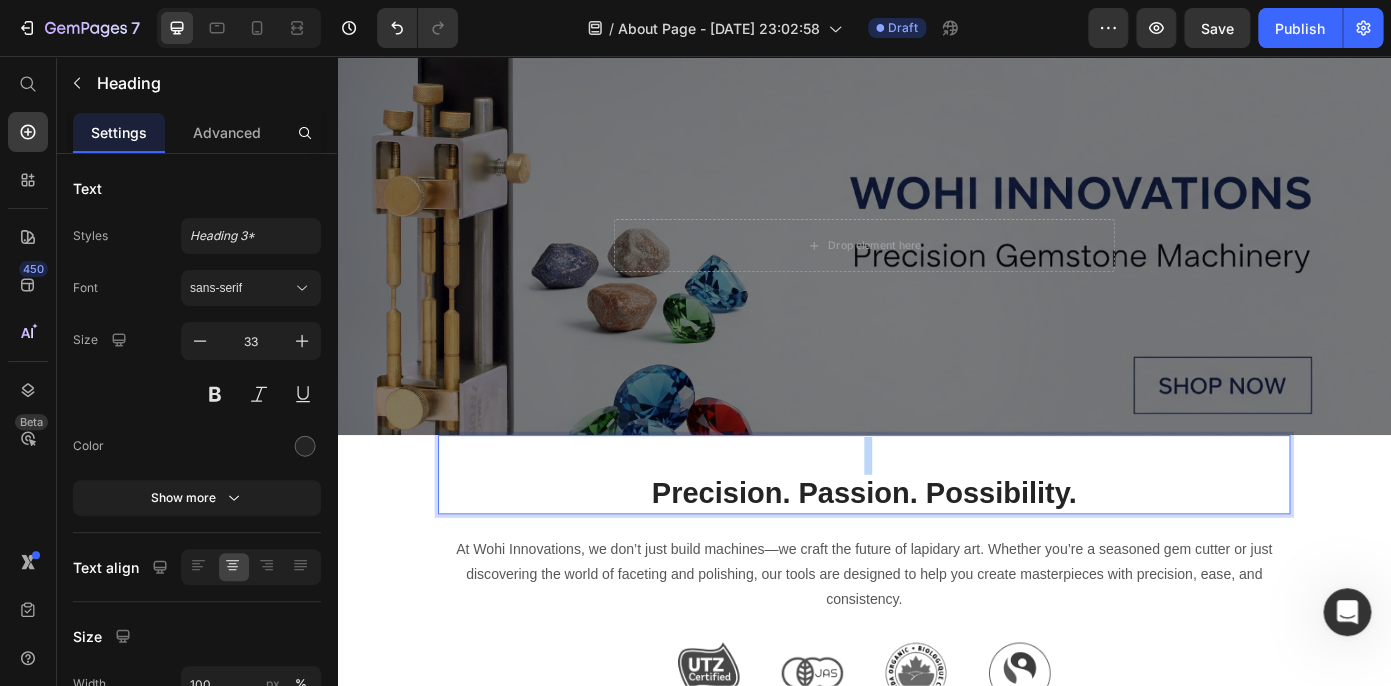 click on "Precision. Passion. Possibility." at bounding box center (937, 553) 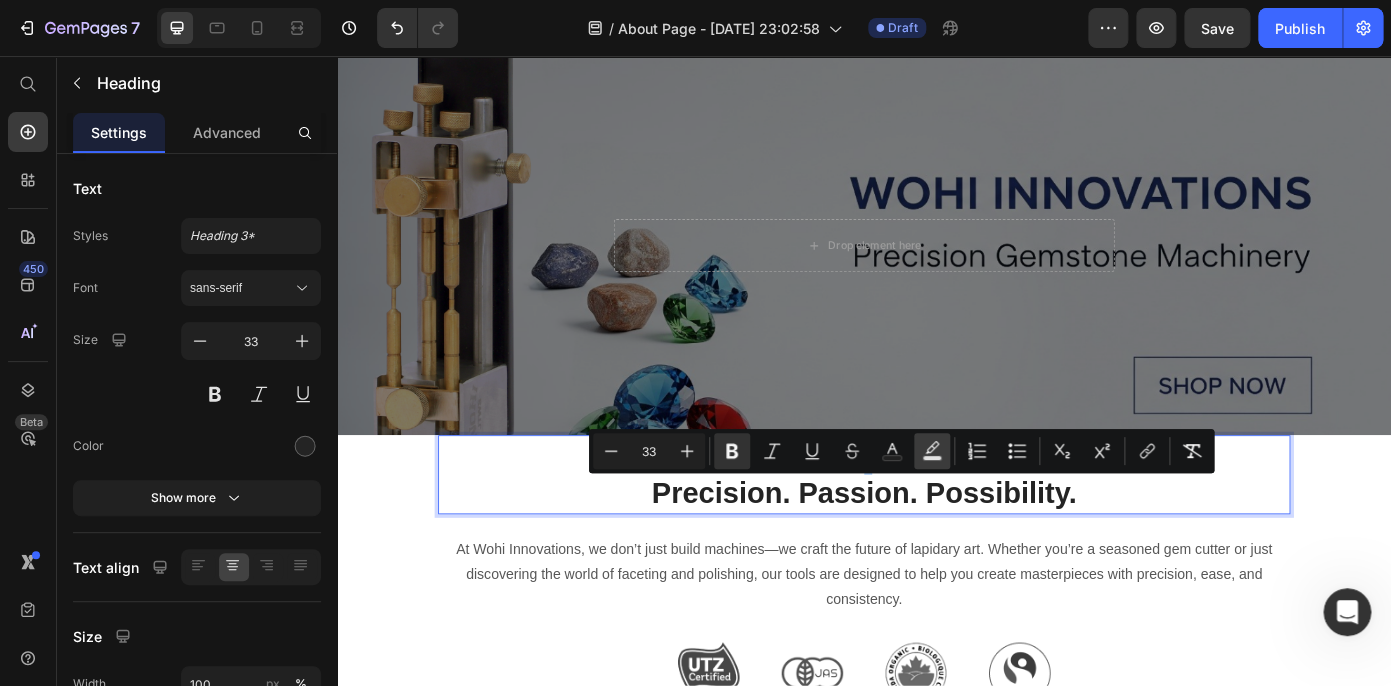 click on "Text Background Color" at bounding box center [932, 451] 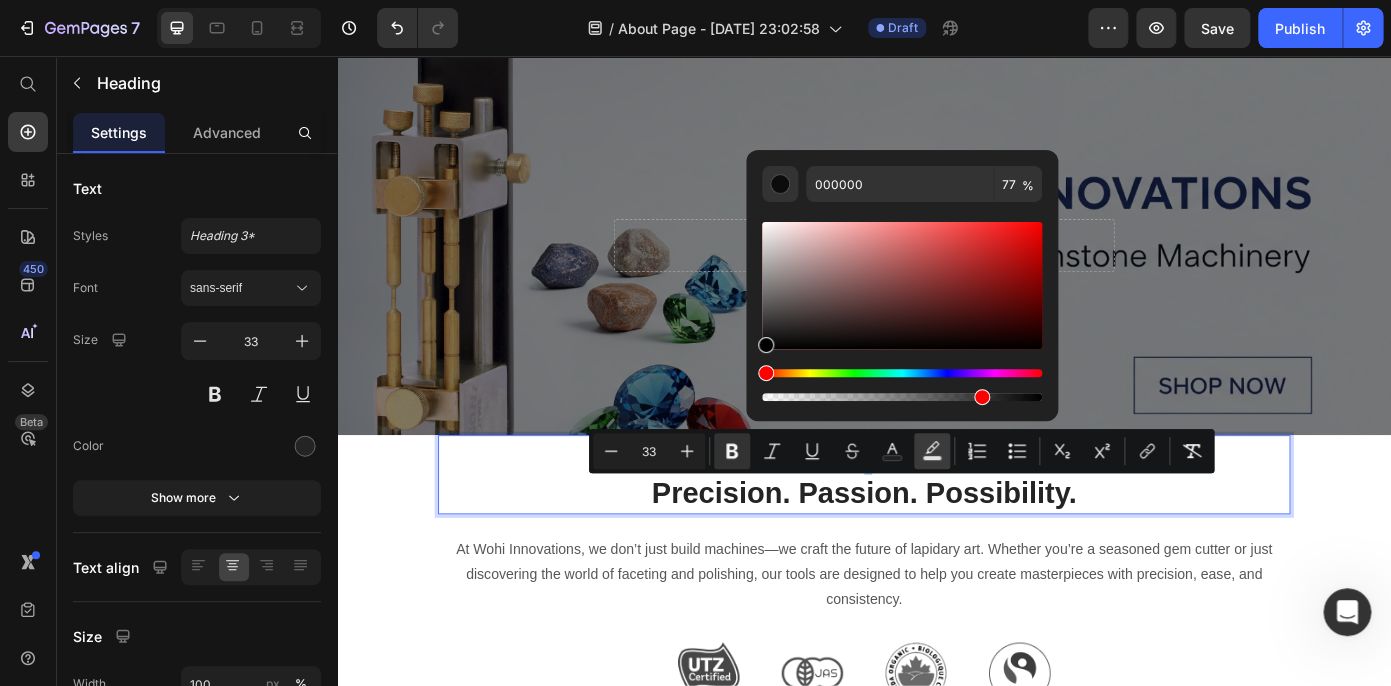 click 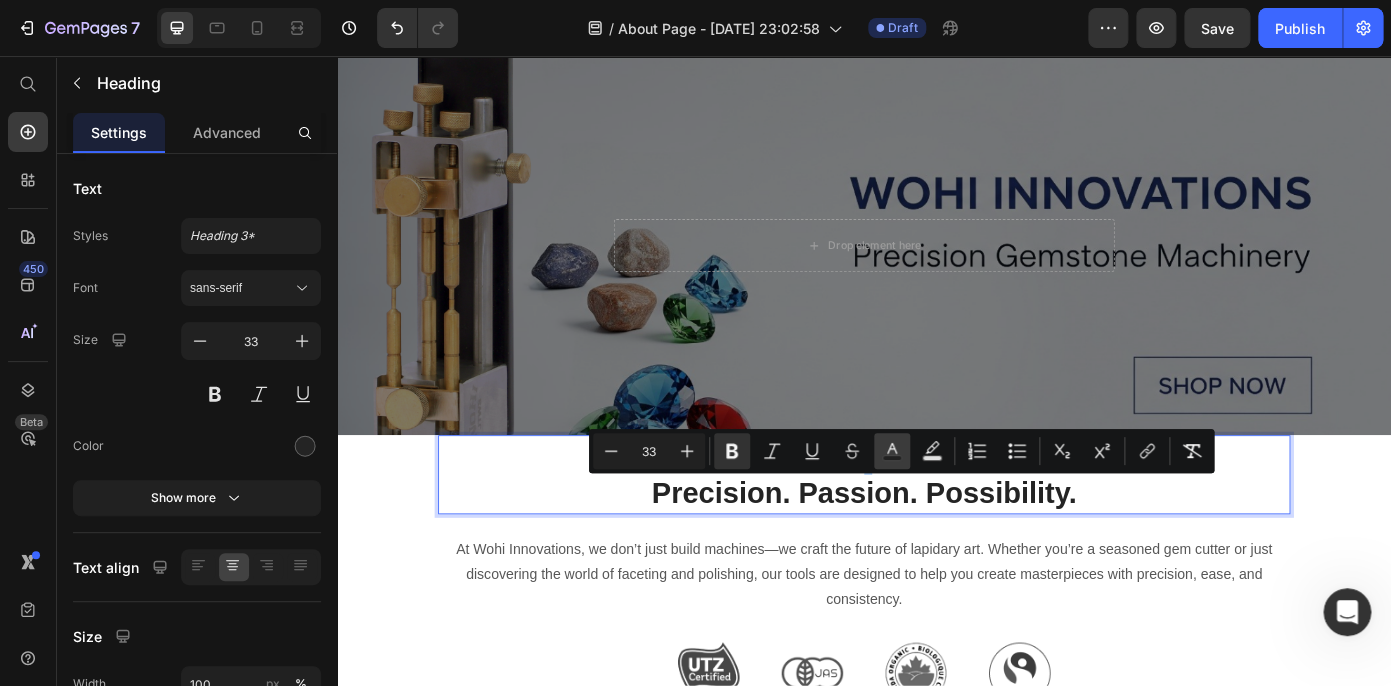 click on "Text Color" at bounding box center (892, 451) 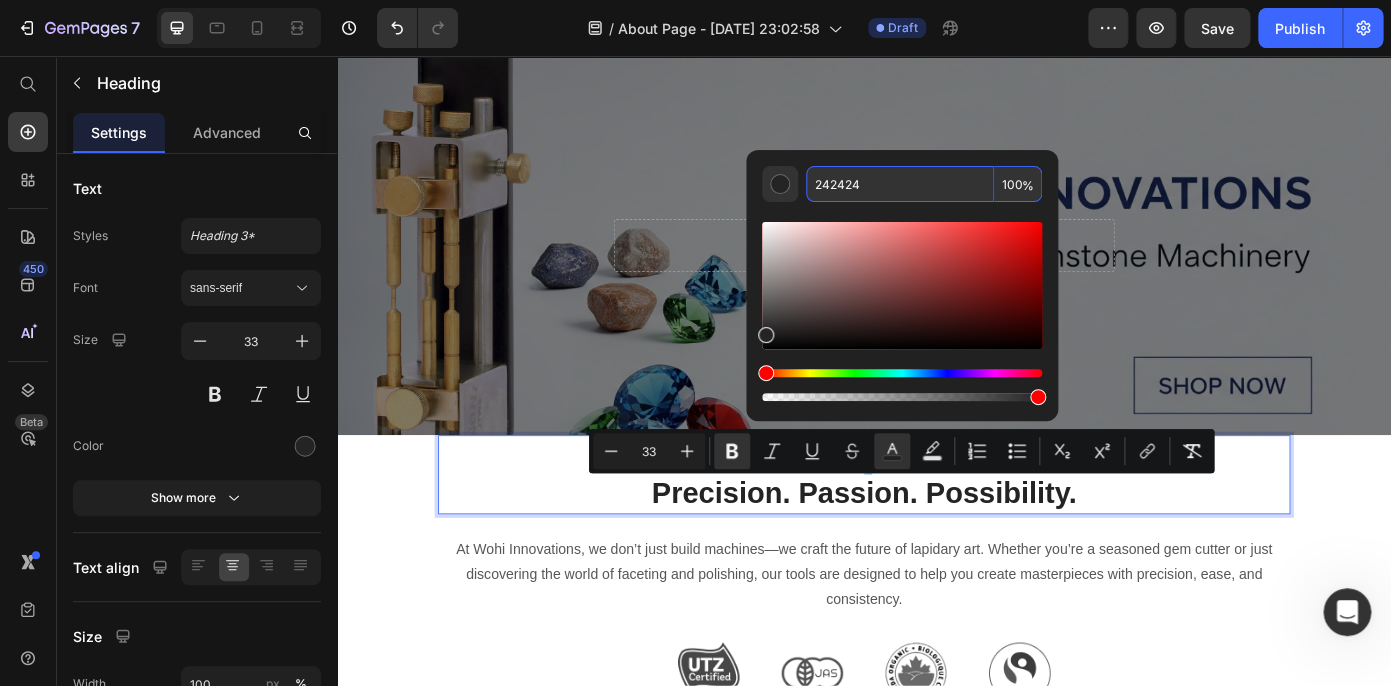drag, startPoint x: 866, startPoint y: 184, endPoint x: 814, endPoint y: 184, distance: 52 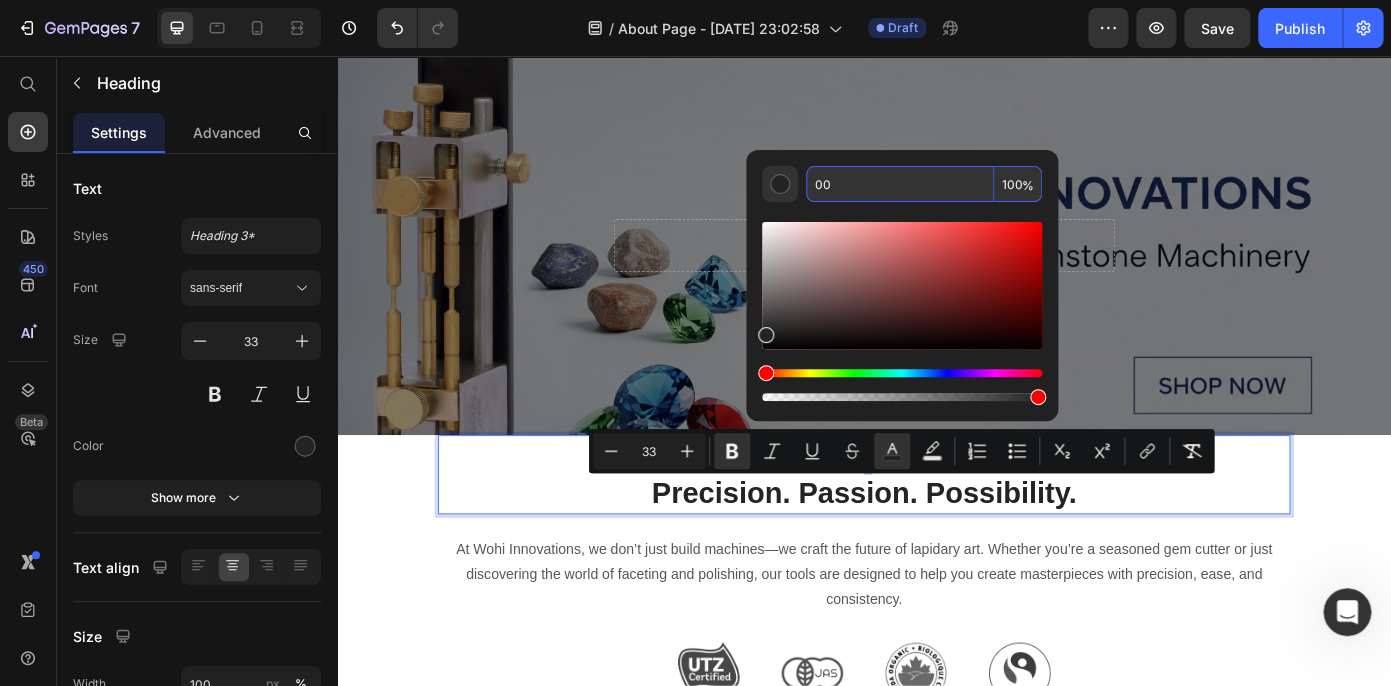 type on "004" 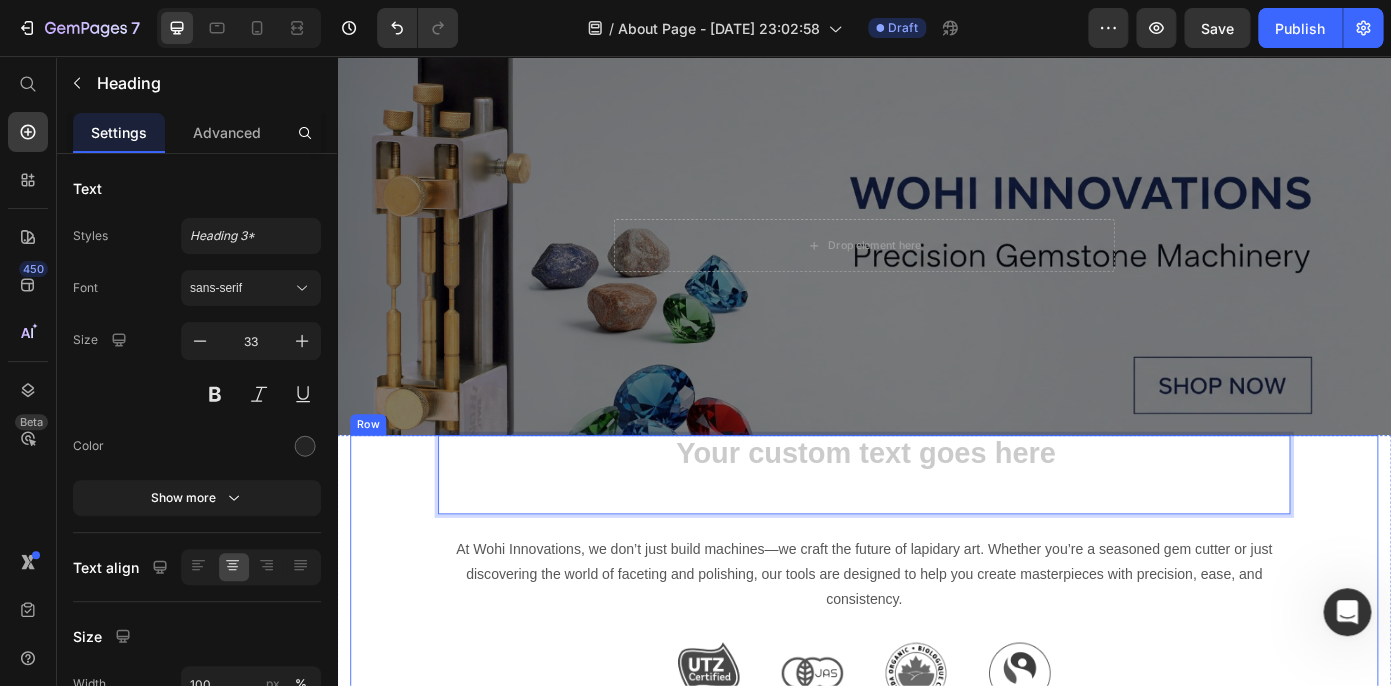 click on "Heading   24 At Wohi Innovations, we don’t just build machines—we craft the future of lapidary art. Whether you’re a seasoned gem cutter or just discovering the world of faceting and polishing, our tools are designed to help you create masterpieces with precision, ease, and consistency. Text block Image Image Image Image Row Row" at bounding box center [937, 641] 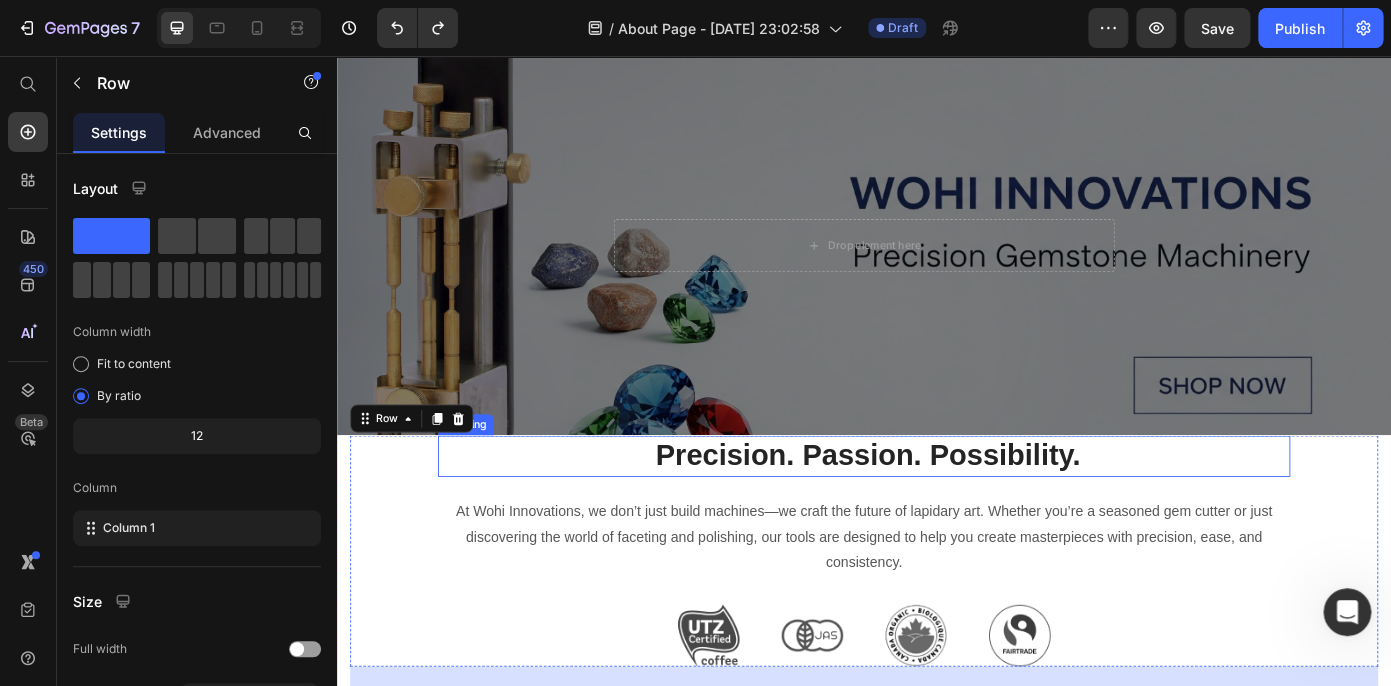 click on "Precision. Passion. Possibility." at bounding box center [942, 510] 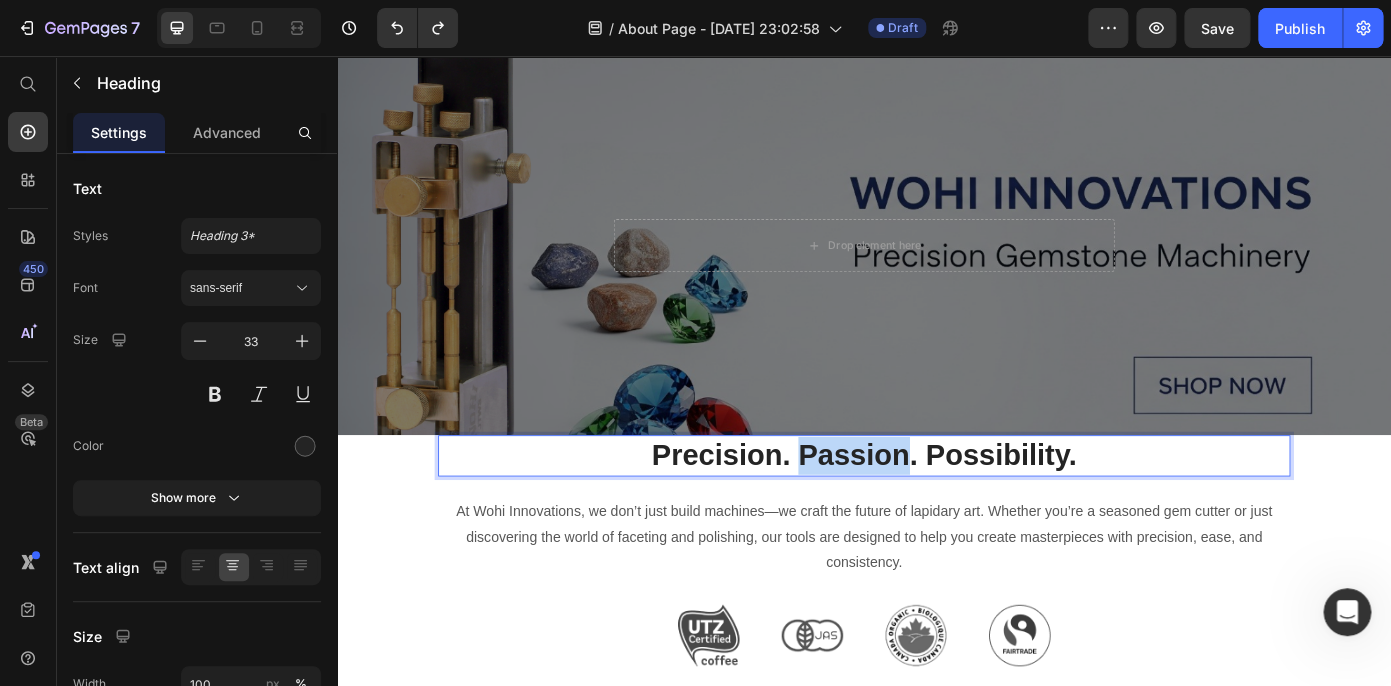 click on "Precision. Passion. Possibility." at bounding box center (937, 510) 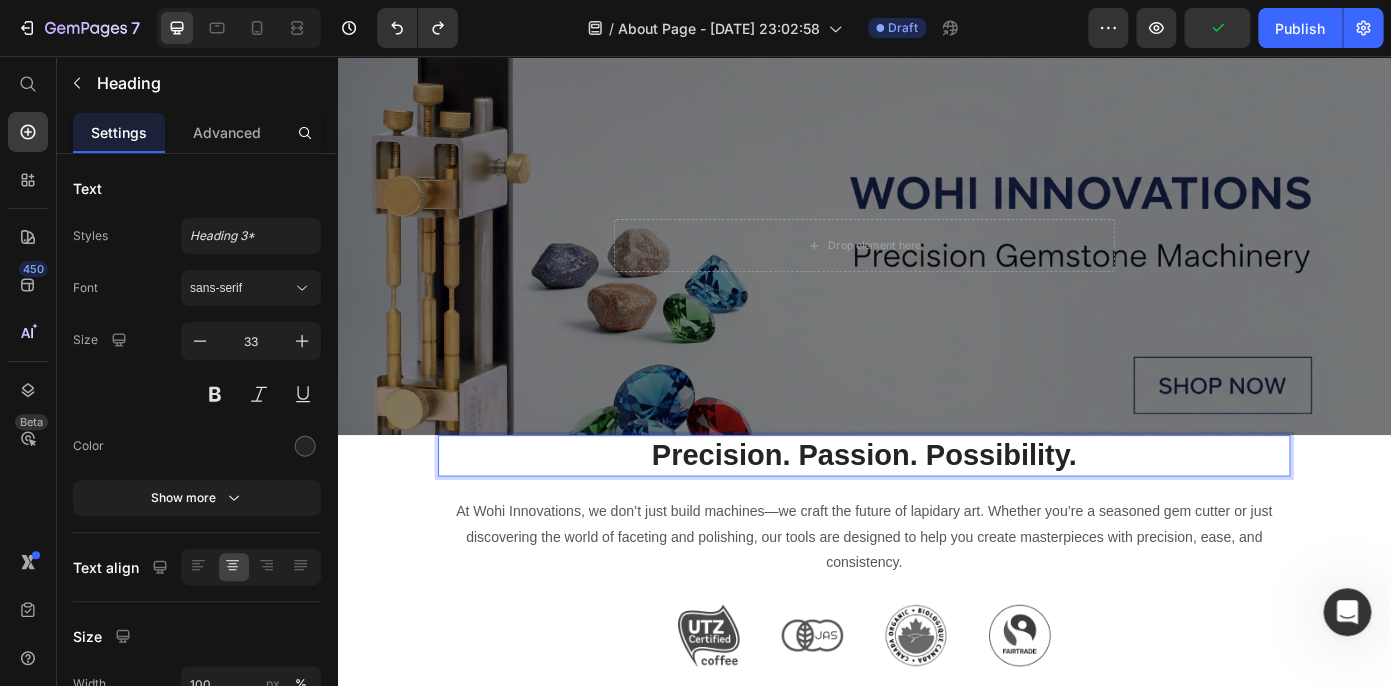 click on "Precision. Passion. Possibility." at bounding box center [937, 510] 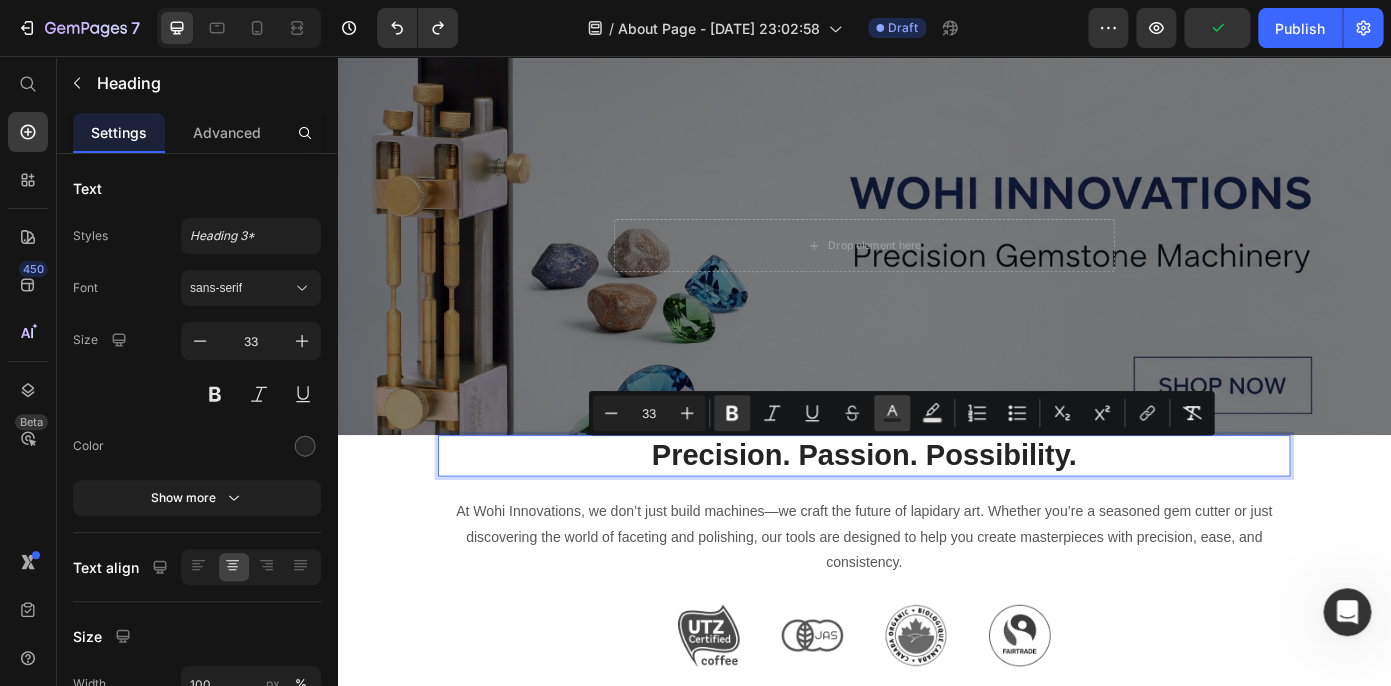 click 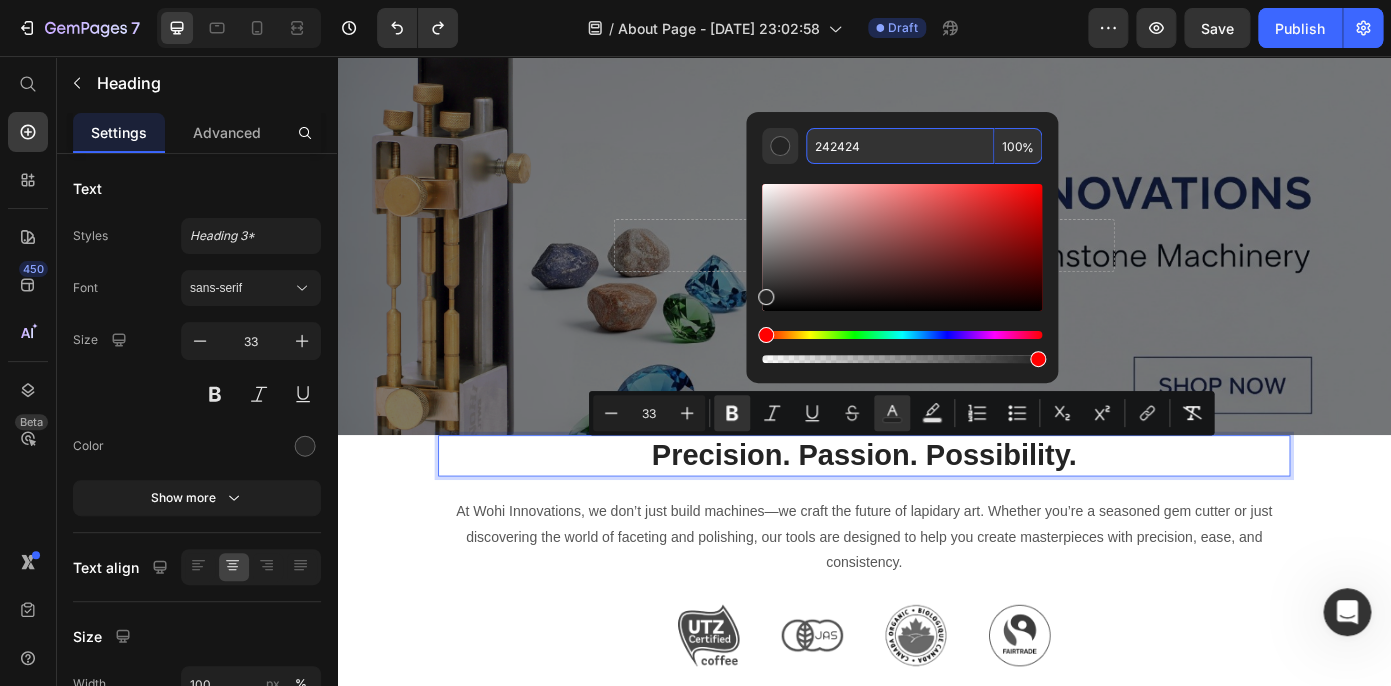 click at bounding box center (902, 273) 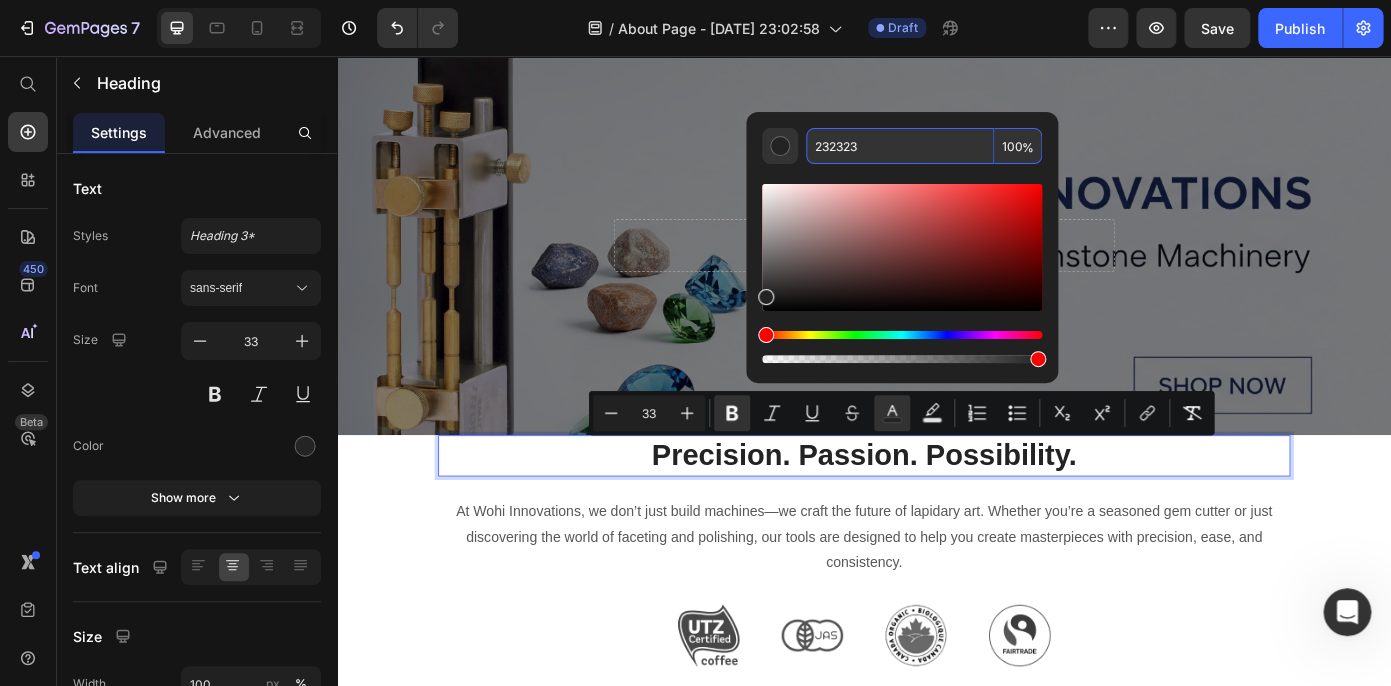 click at bounding box center [902, 335] 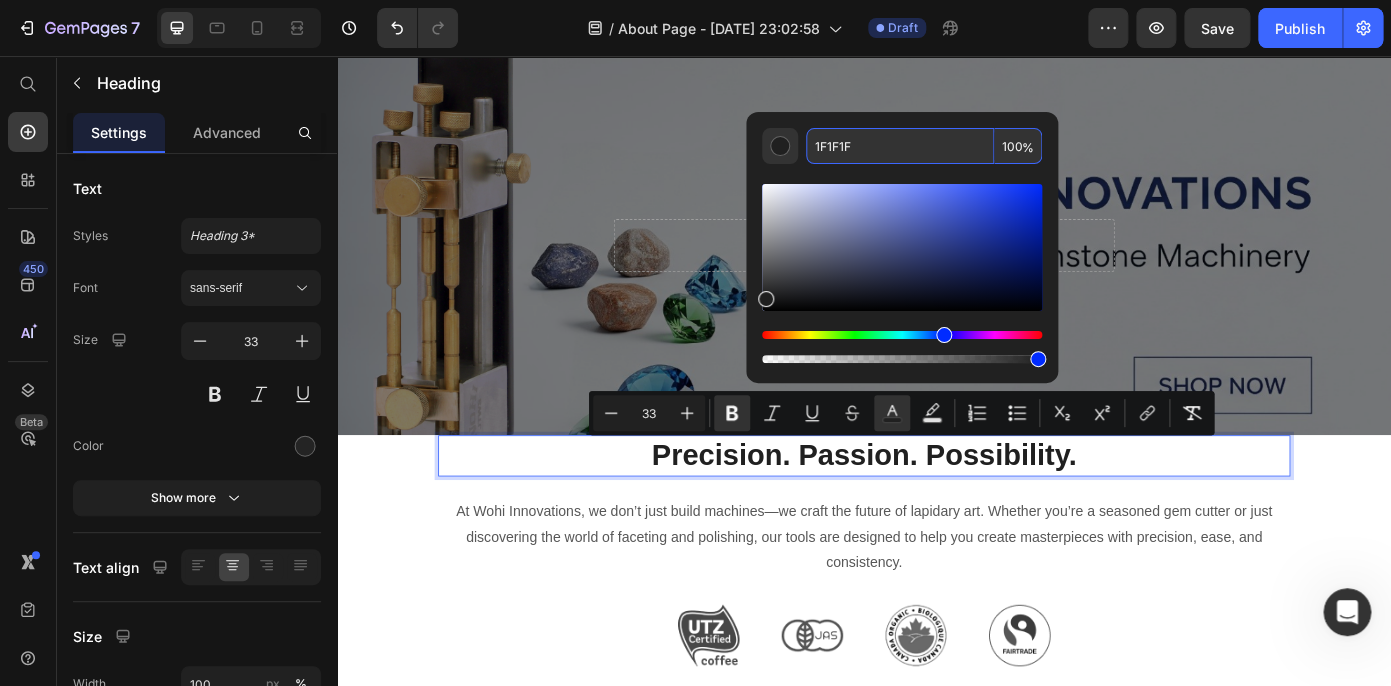 drag, startPoint x: 930, startPoint y: 339, endPoint x: 941, endPoint y: 337, distance: 11.18034 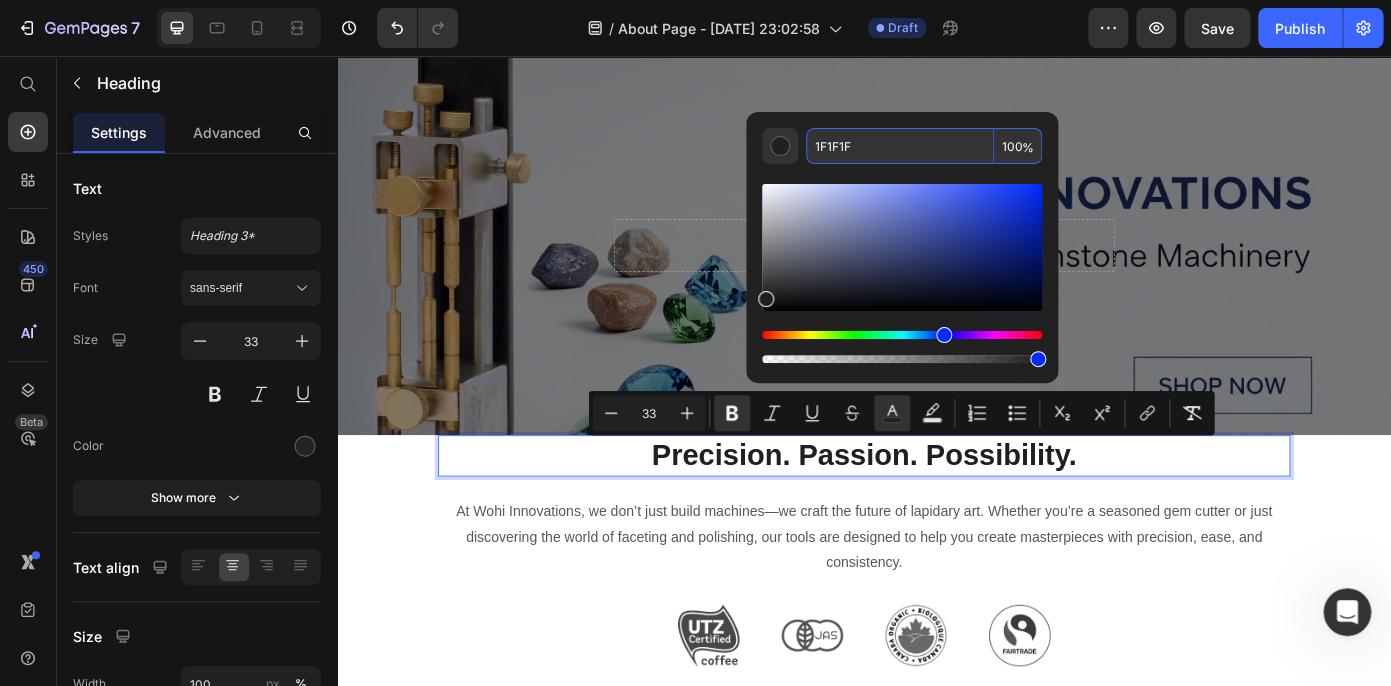 click at bounding box center (902, 335) 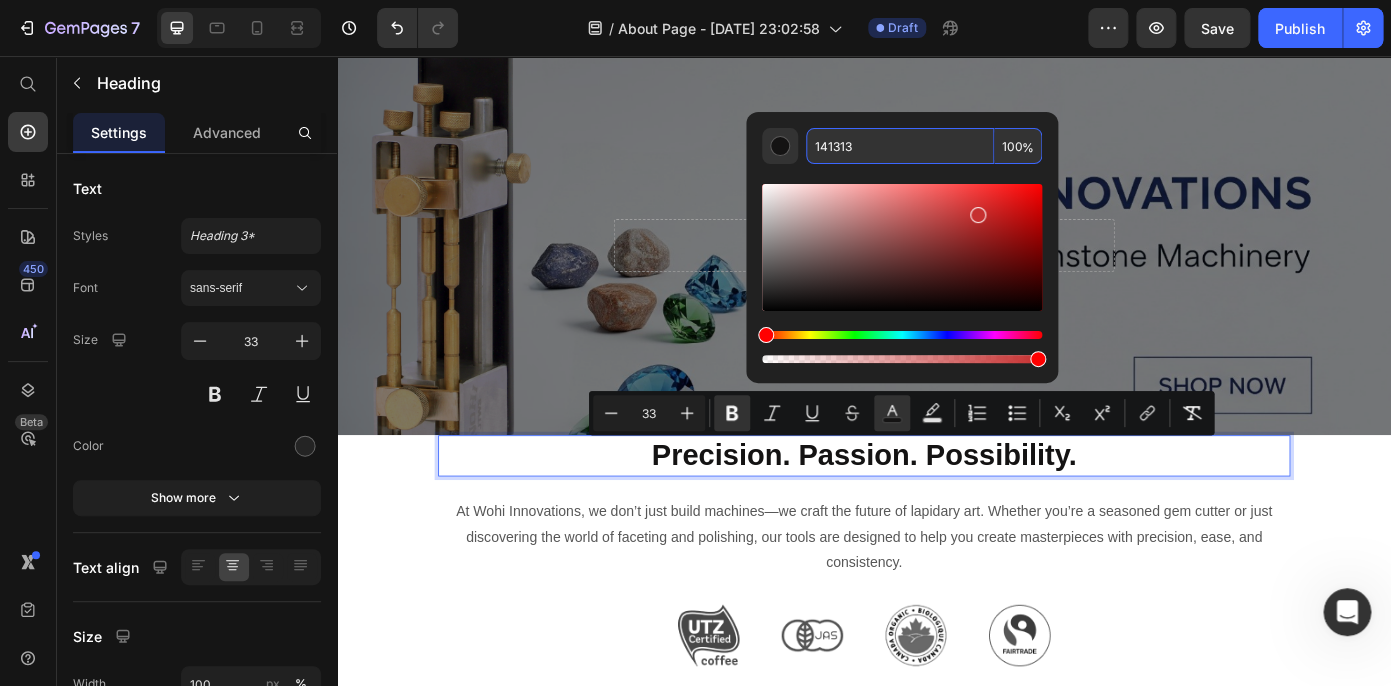 drag, startPoint x: 768, startPoint y: 300, endPoint x: 975, endPoint y: 211, distance: 225.32199 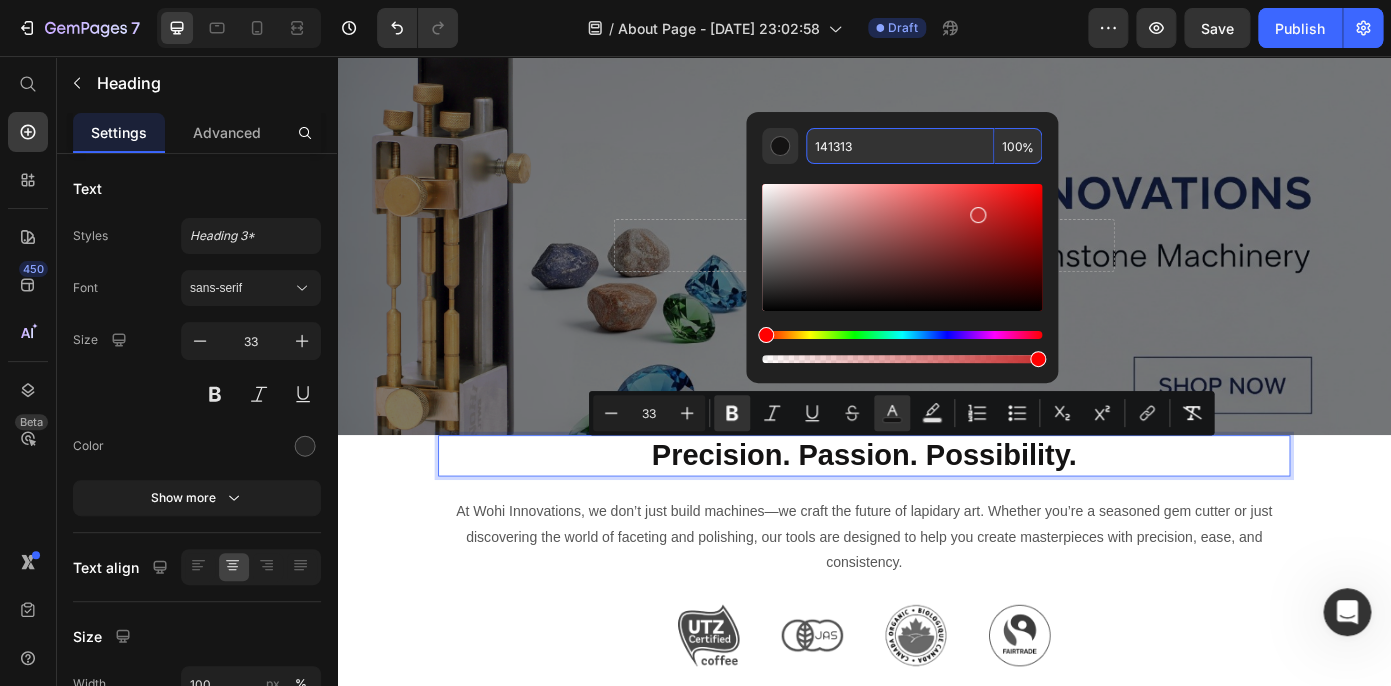 click at bounding box center [978, 215] 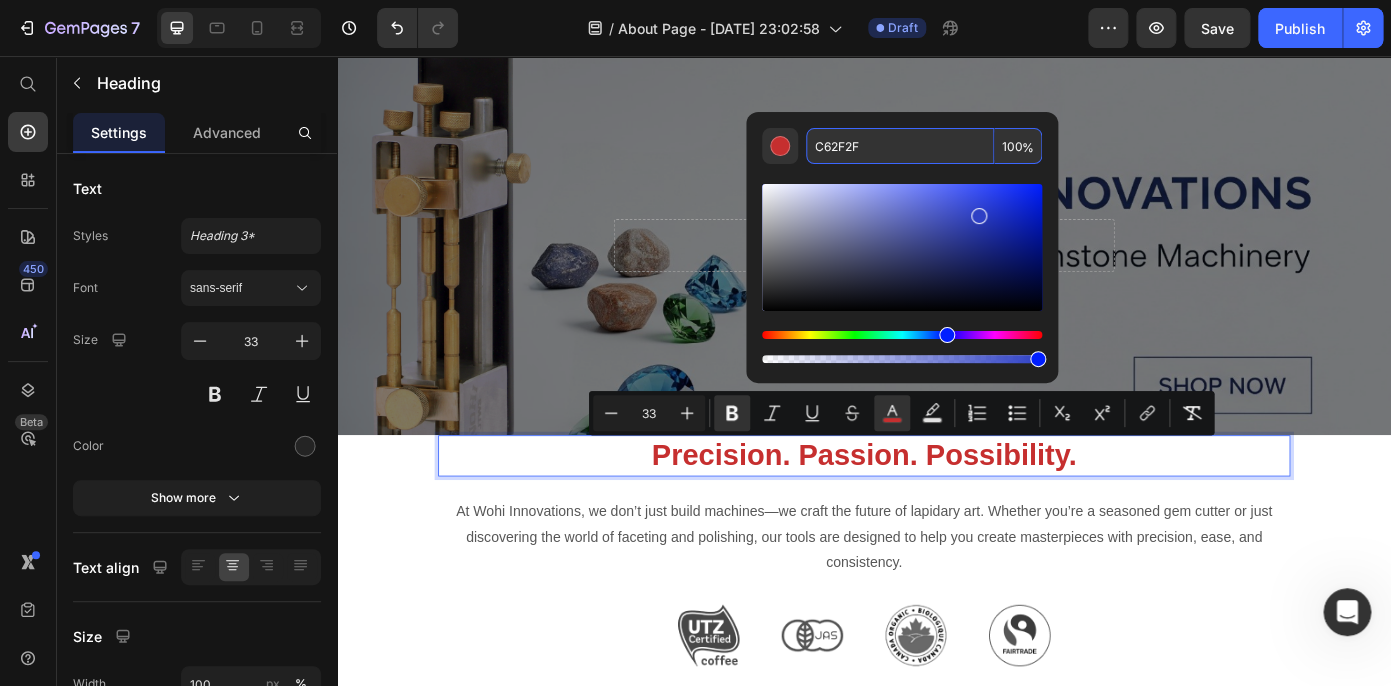 click at bounding box center [902, 335] 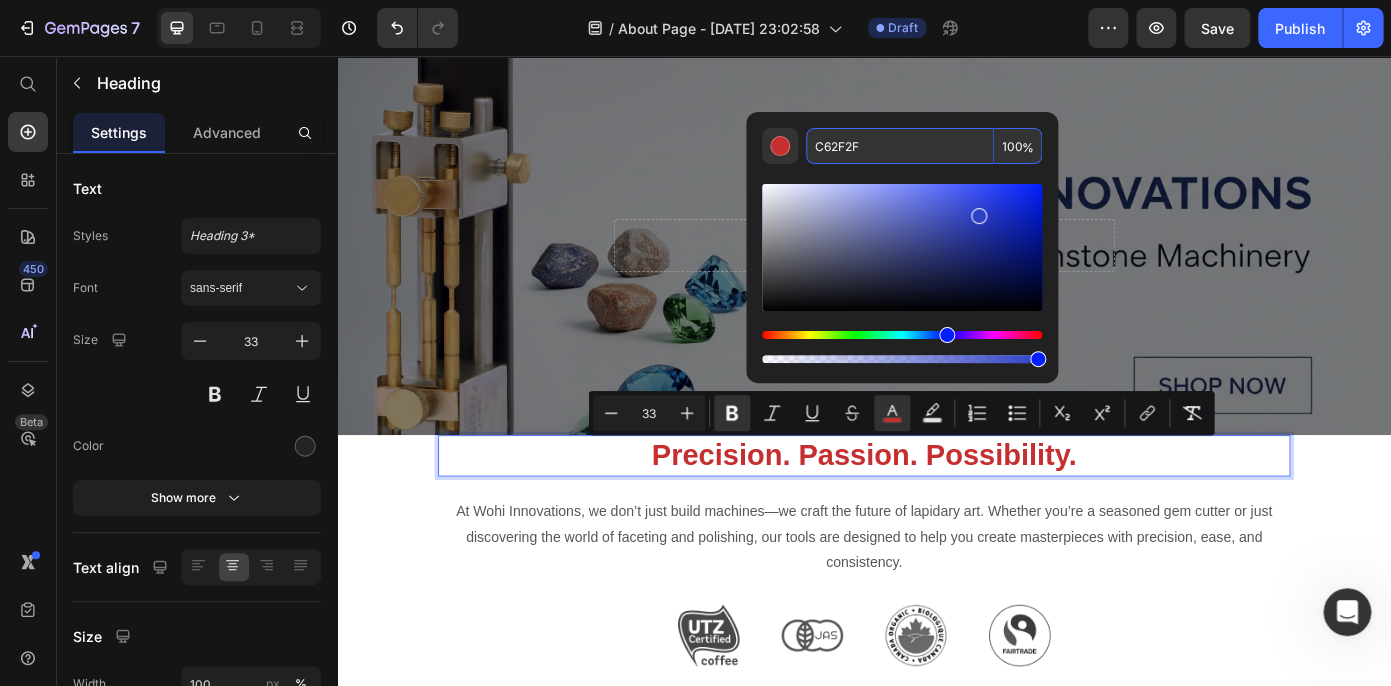 type on "2E40C5" 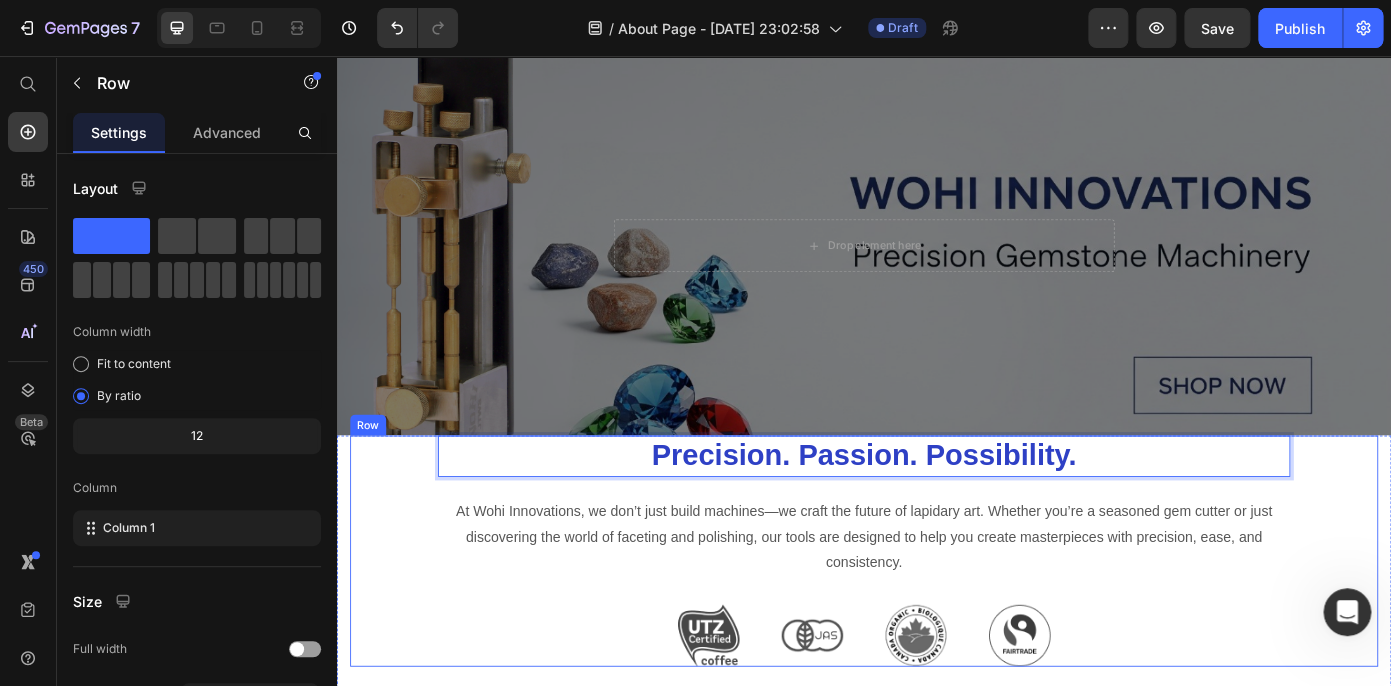 click on "Precision. Passion. Possibility. Heading   24 At Wohi Innovations, we don’t just build machines—we craft the future of lapidary art. Whether you’re a seasoned gem cutter or just discovering the world of faceting and polishing, our tools are designed to help you create masterpieces with precision, ease, and consistency. Text block Image Image Image Image Row Row" at bounding box center (937, 619) 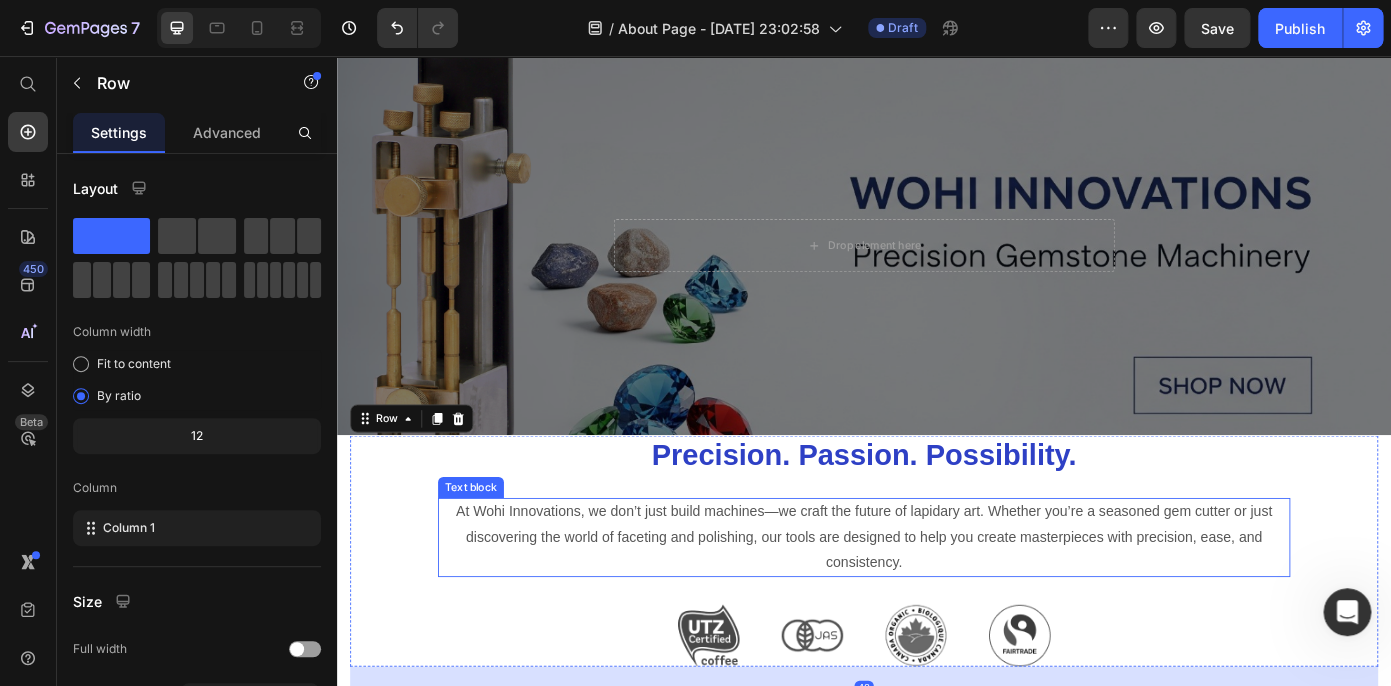 click on "At Wohi Innovations, we don’t just build machines—we craft the future of lapidary art. Whether you’re a seasoned gem cutter or just discovering the world of faceting and polishing, our tools are designed to help you create masterpieces with precision, ease, and consistency." at bounding box center [937, 604] 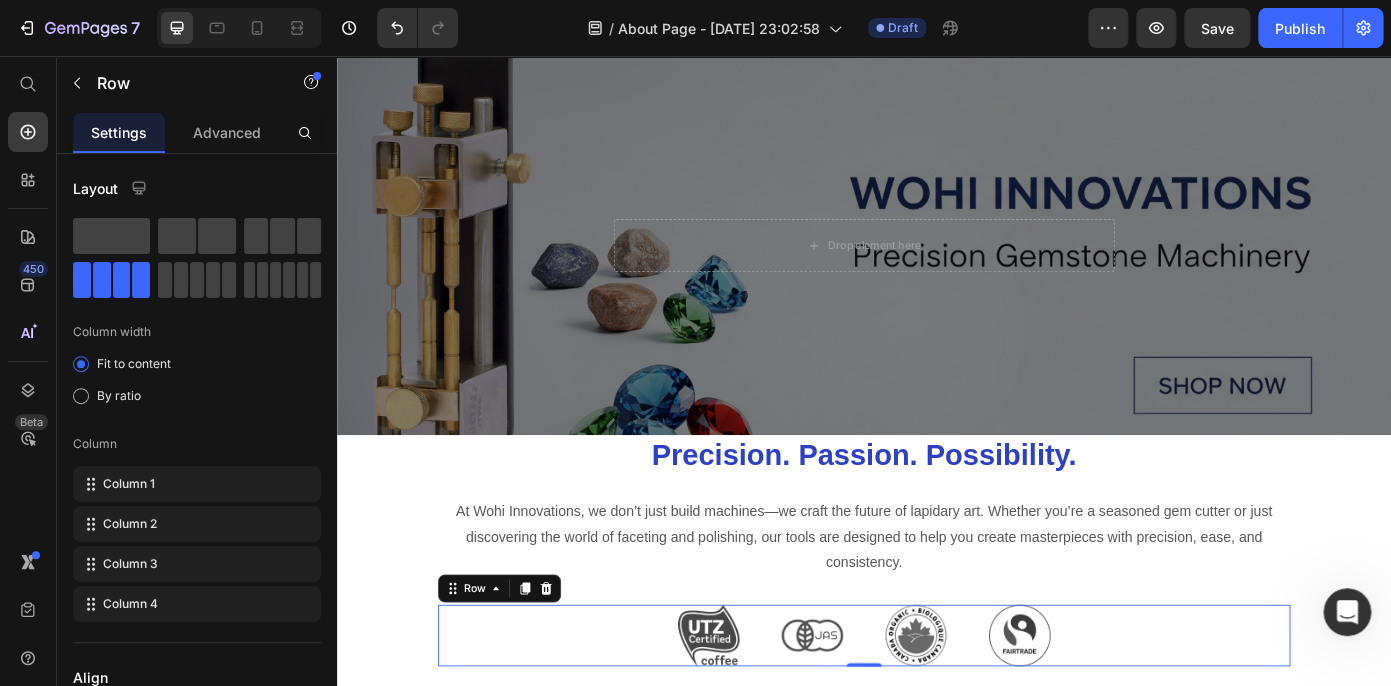 click on "Image Image Image Image Row   0" at bounding box center [937, 716] 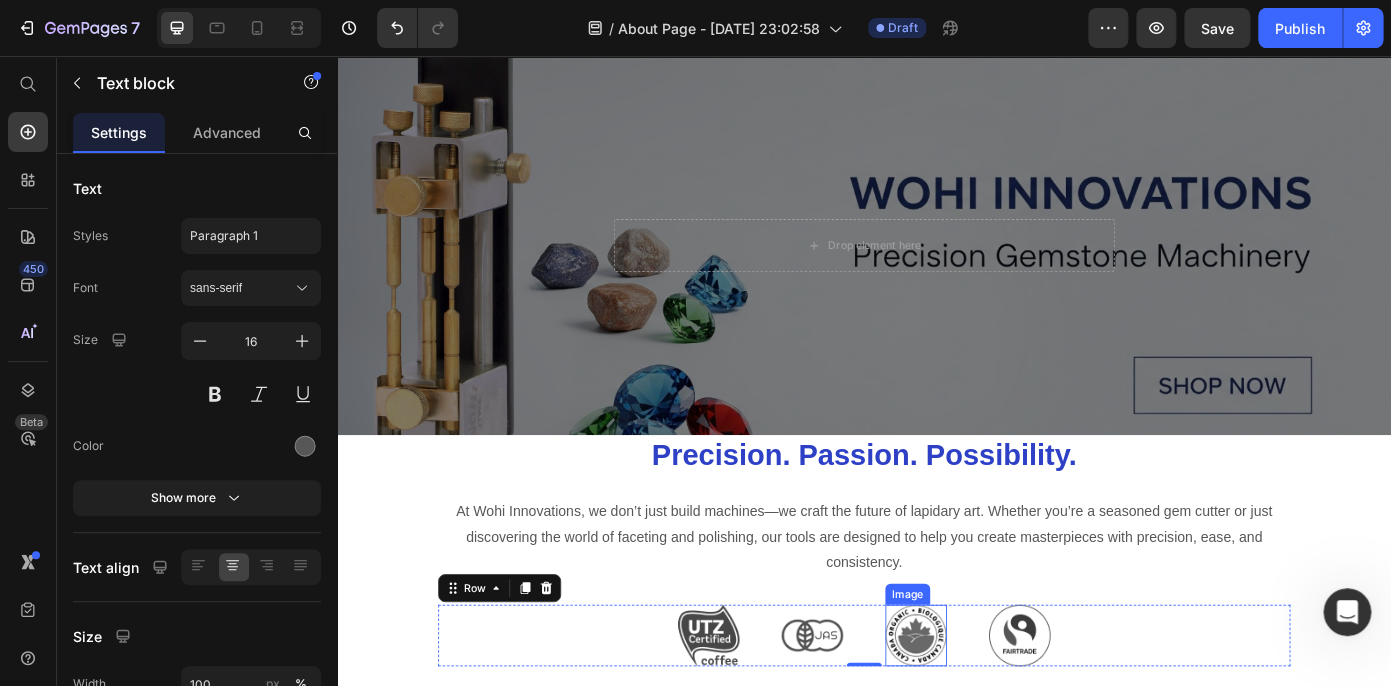 click on "At Wohi Innovations, we don’t just build machines—we craft the future of lapidary art. Whether you’re a seasoned gem cutter or just discovering the world of faceting and polishing, our tools are designed to help you create masterpieces with precision, ease, and consistency." at bounding box center [937, 604] 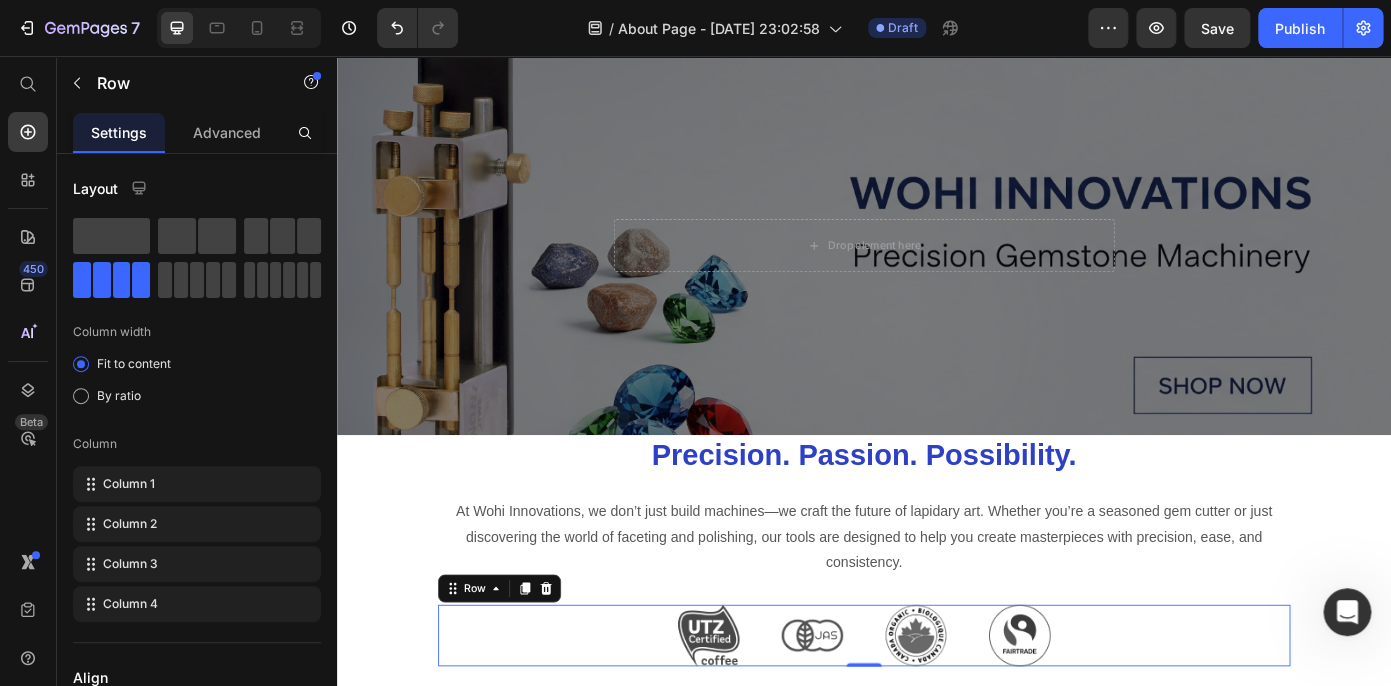 click on "Image Image Image Image Row   0" at bounding box center (937, 716) 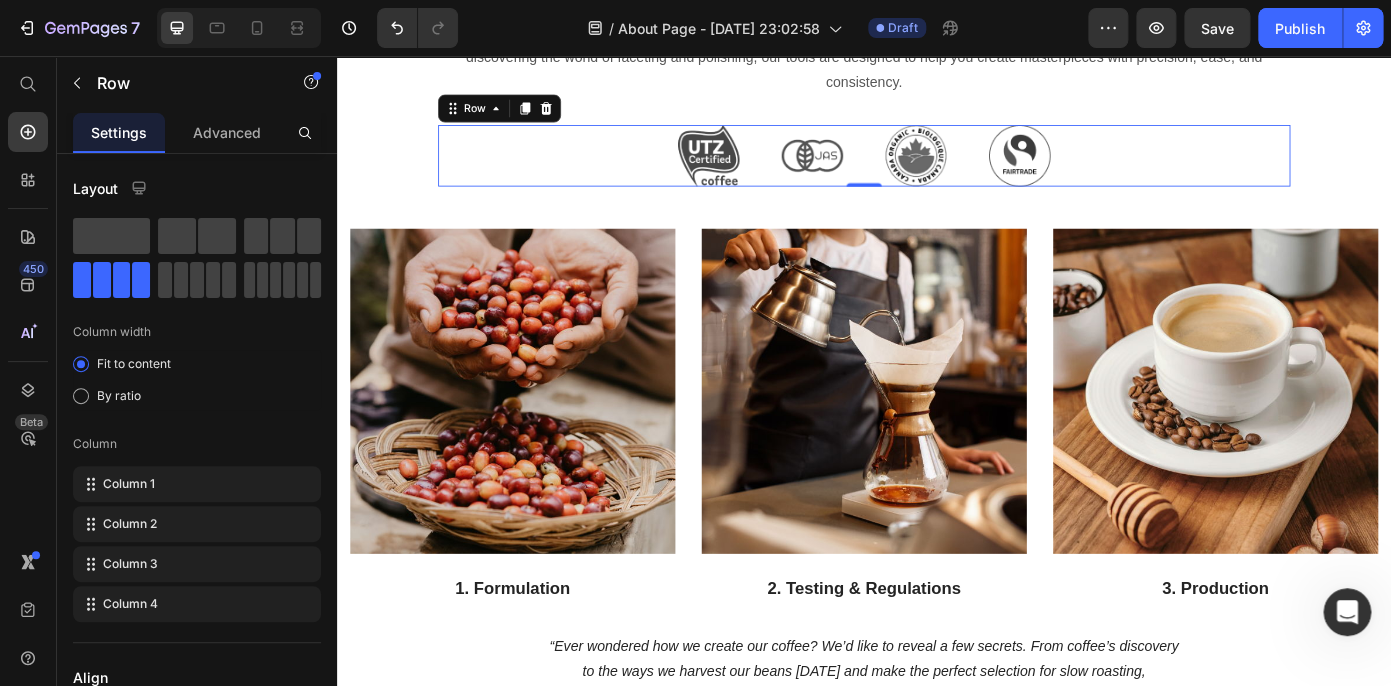 scroll, scrollTop: 588, scrollLeft: 0, axis: vertical 